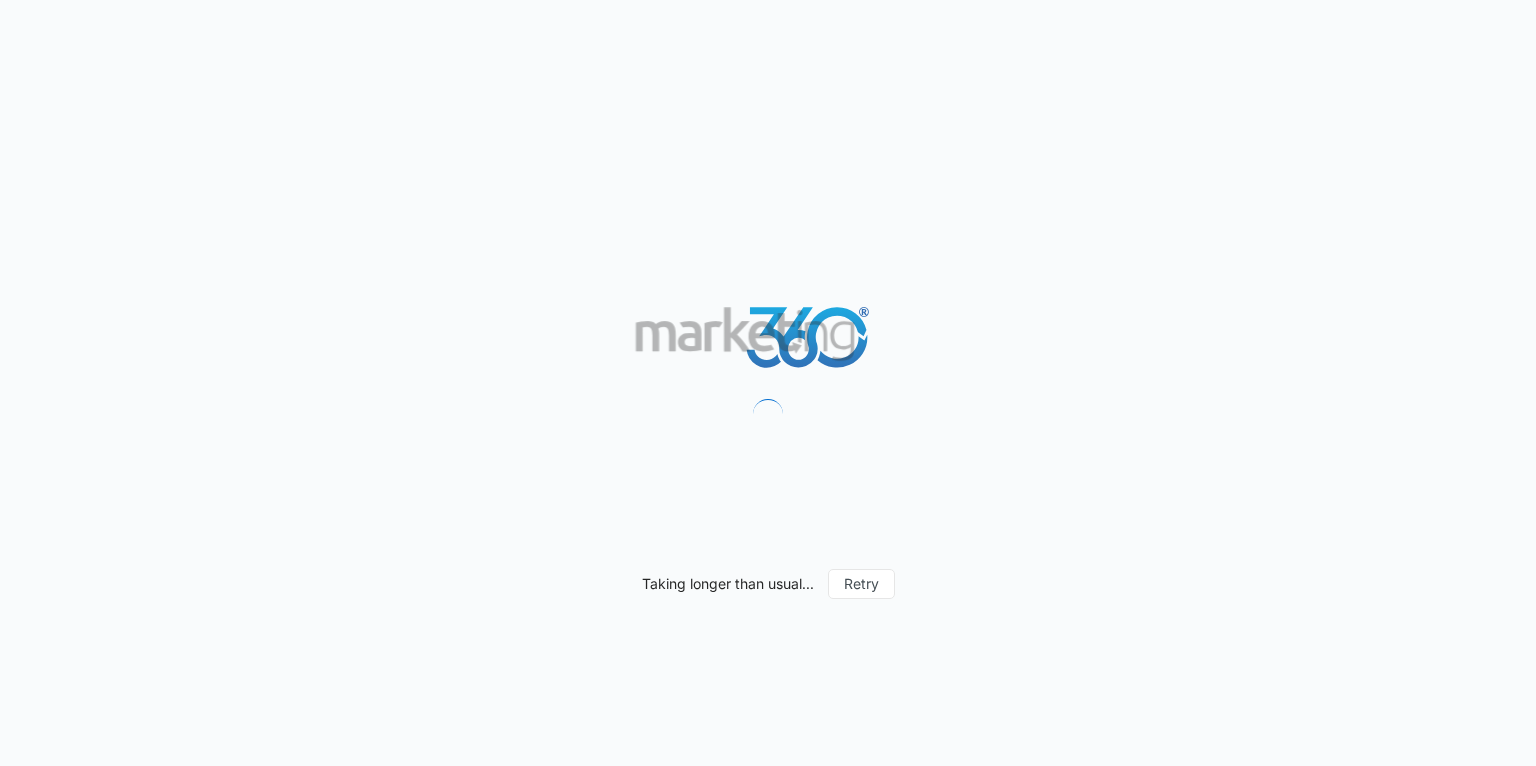 scroll, scrollTop: 0, scrollLeft: 0, axis: both 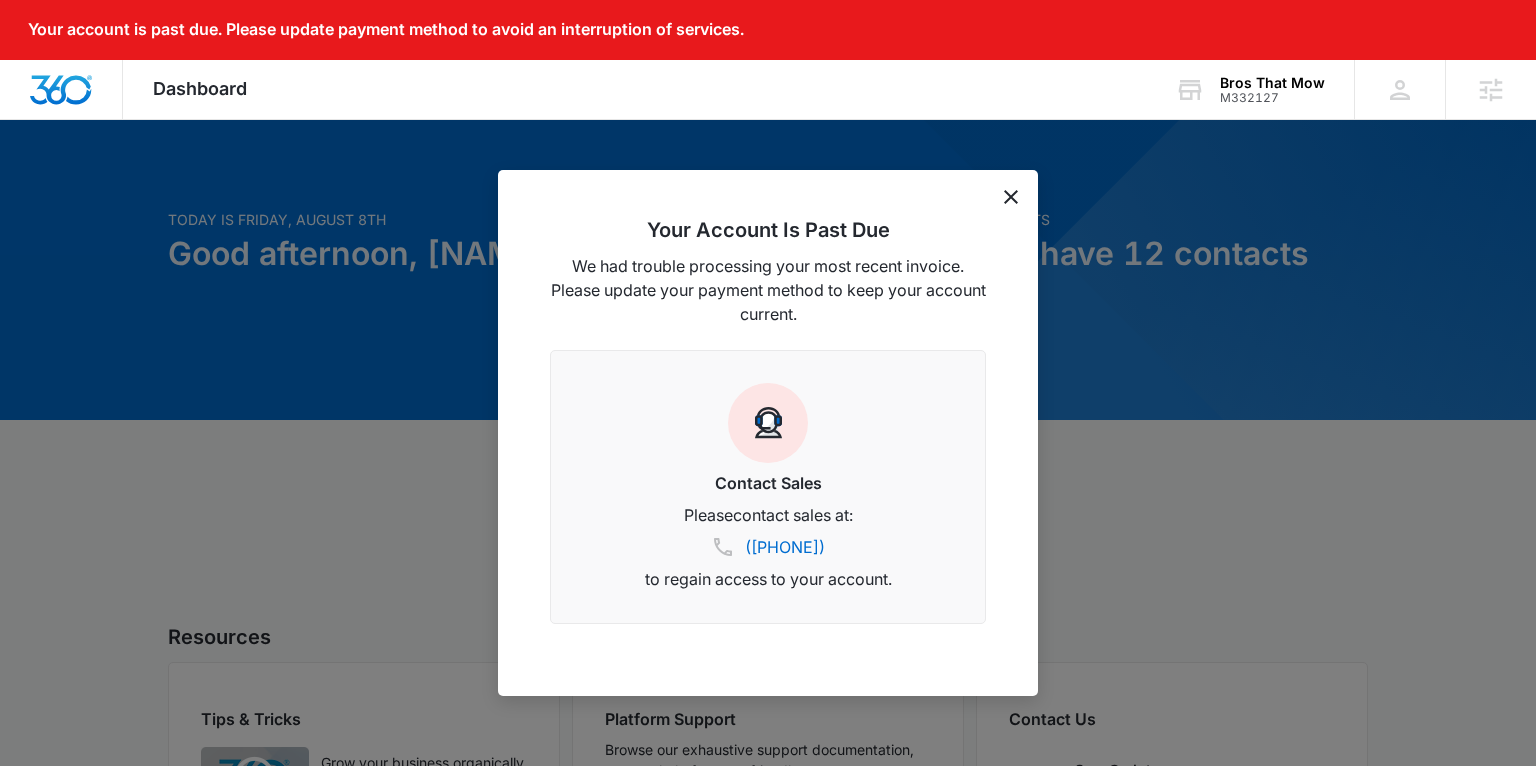 click on "Your Account Is Past Due We had trouble processing your most recent invoice. Please update your payment method to keep your account current. Contact Sales Please  contact sales at: (833) 207-3633 to regain access to your account." at bounding box center [768, 433] 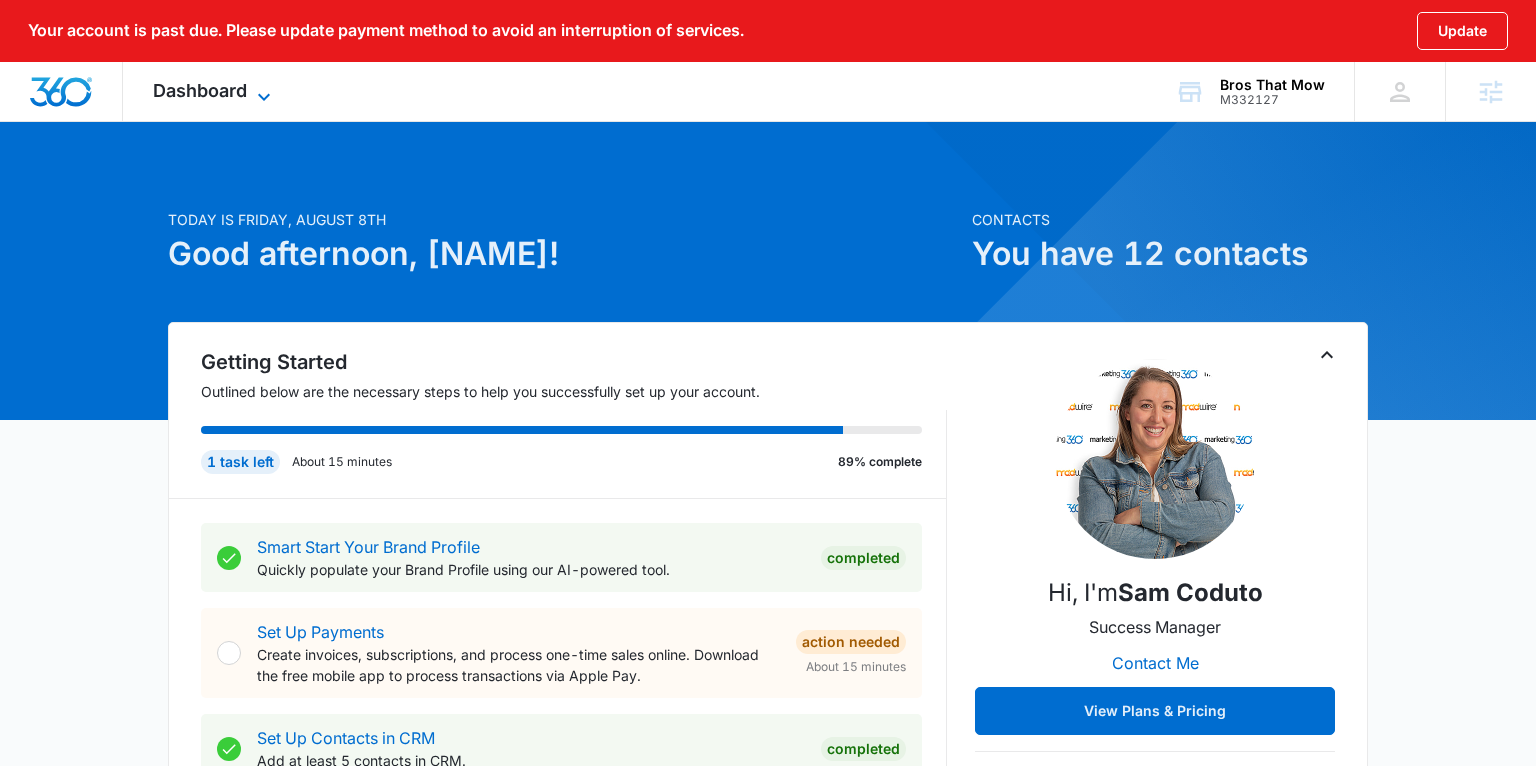 click on "Dashboard" at bounding box center (200, 90) 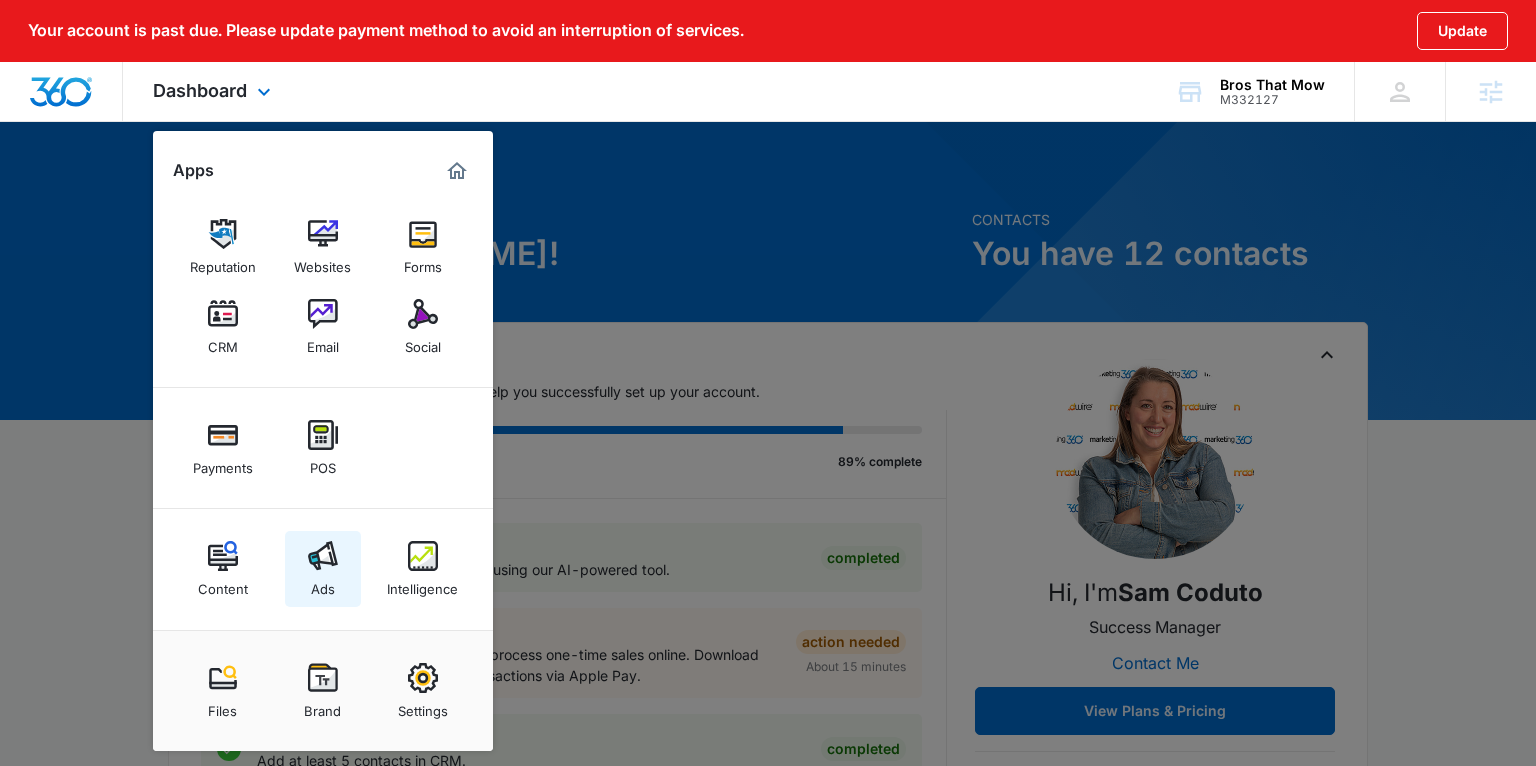 click at bounding box center (323, 556) 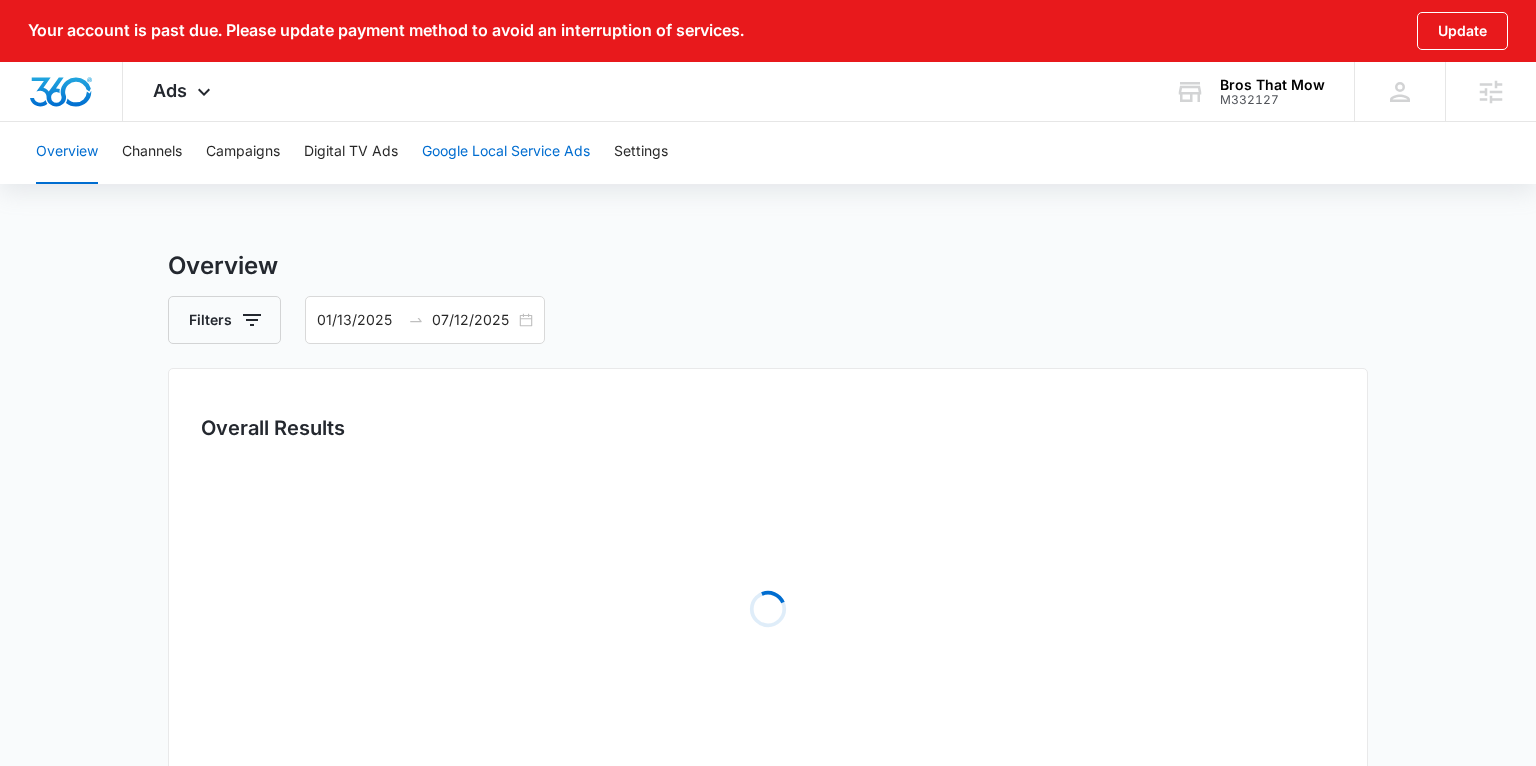 click on "Google Local Service Ads" at bounding box center [506, 152] 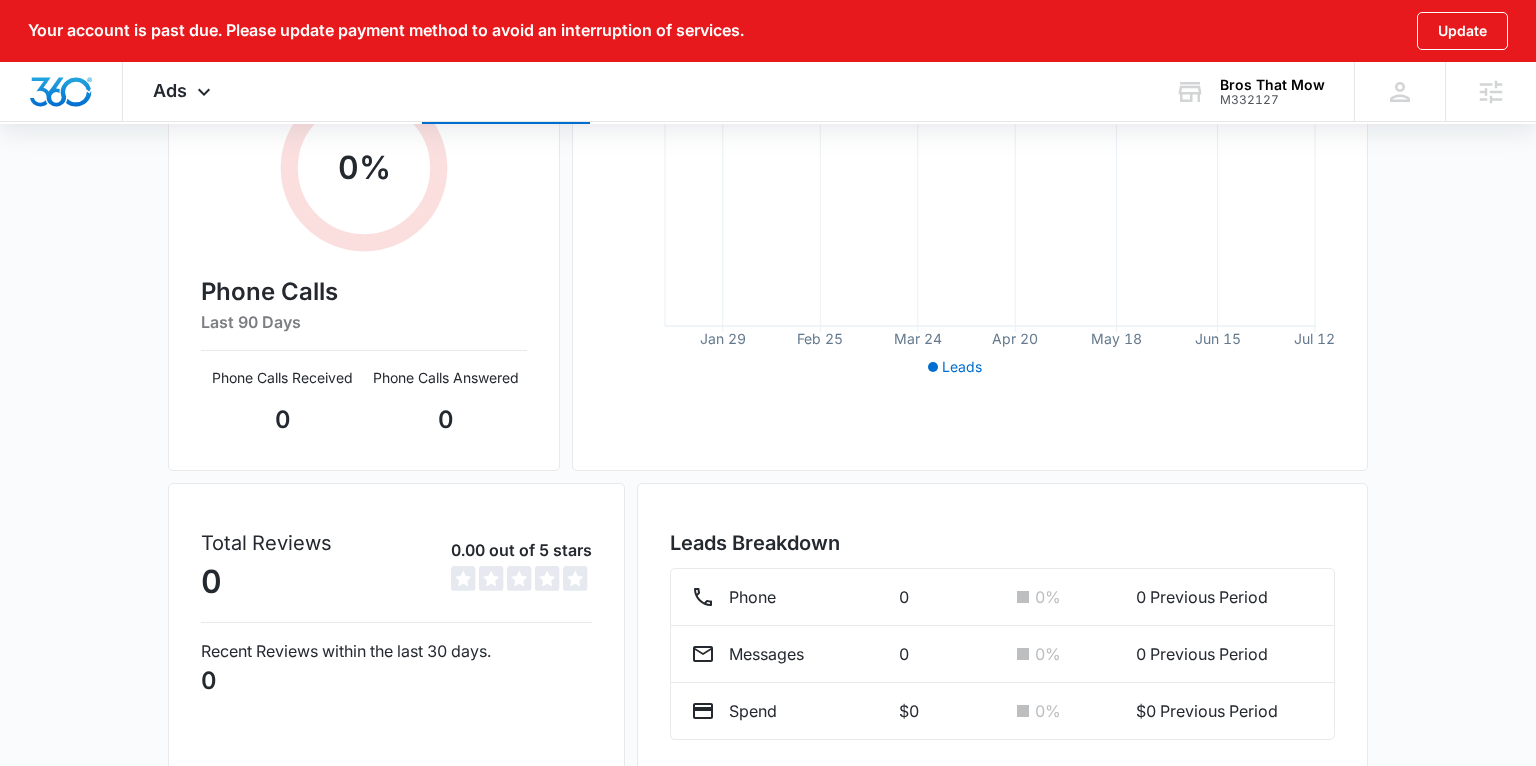 scroll, scrollTop: 521, scrollLeft: 0, axis: vertical 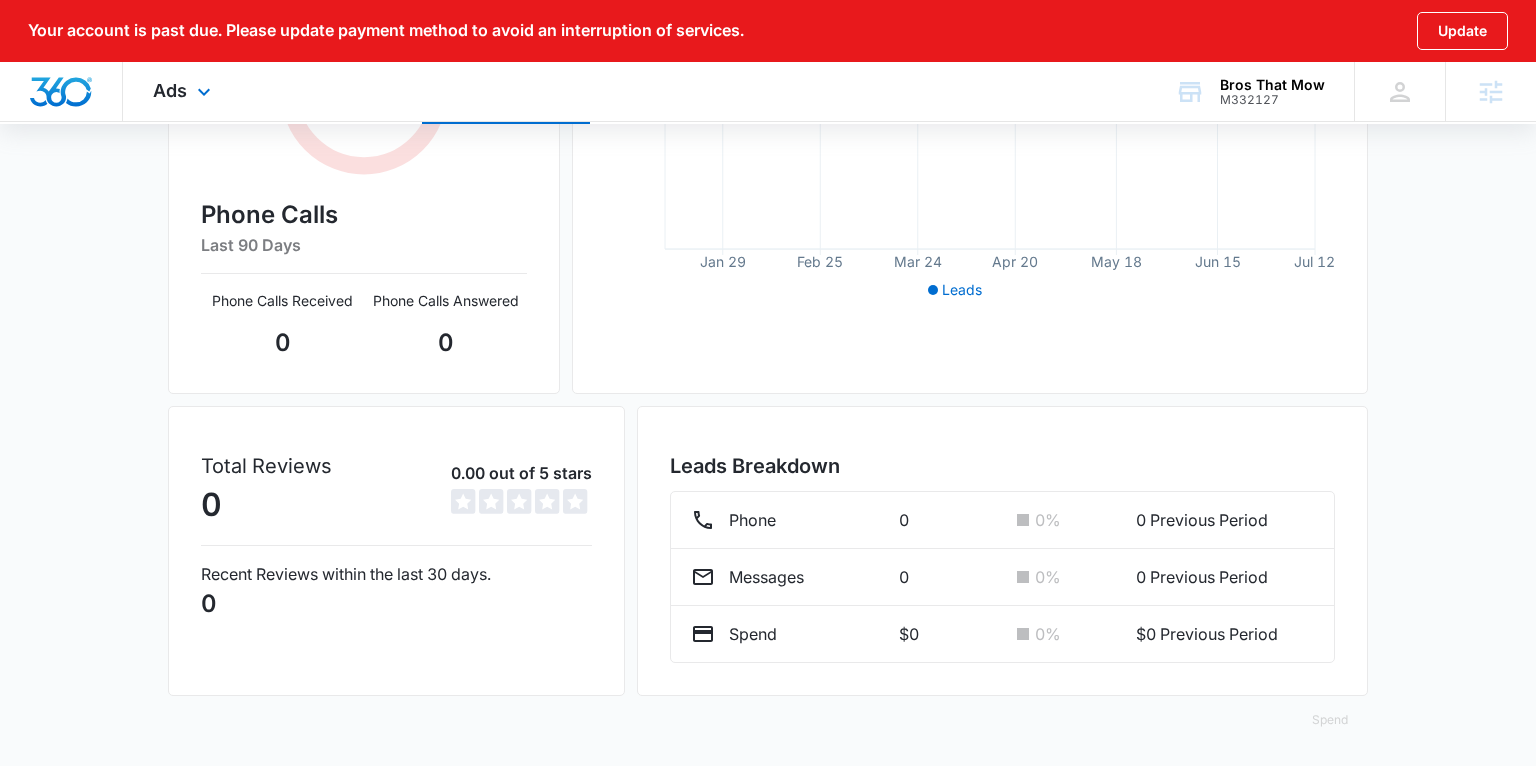 click on "Ads Apps Reputation Websites Forms CRM Email Social Payments POS Content Ads Intelligence Files Brand Settings" at bounding box center [184, 91] 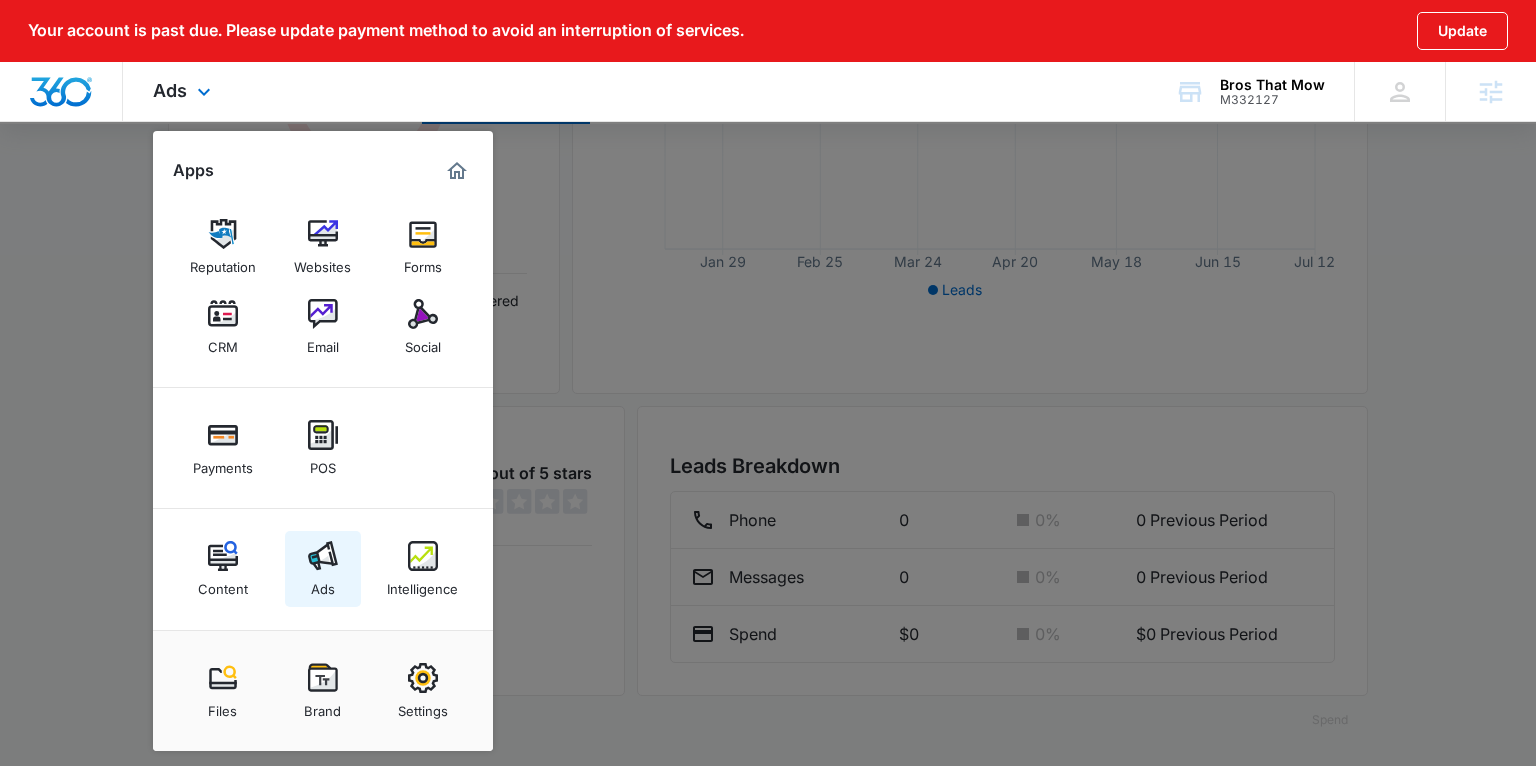 click at bounding box center (323, 556) 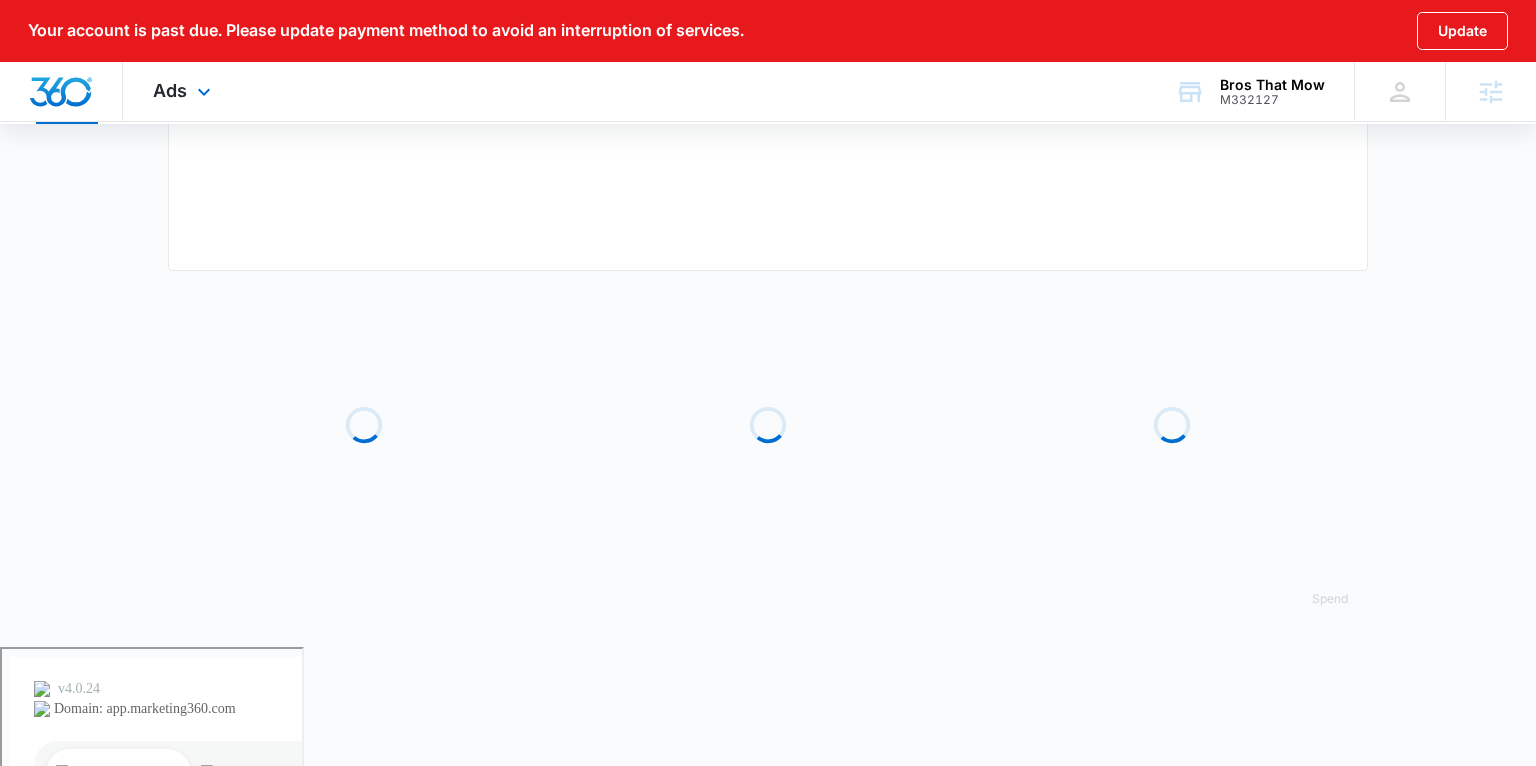 scroll, scrollTop: 0, scrollLeft: 0, axis: both 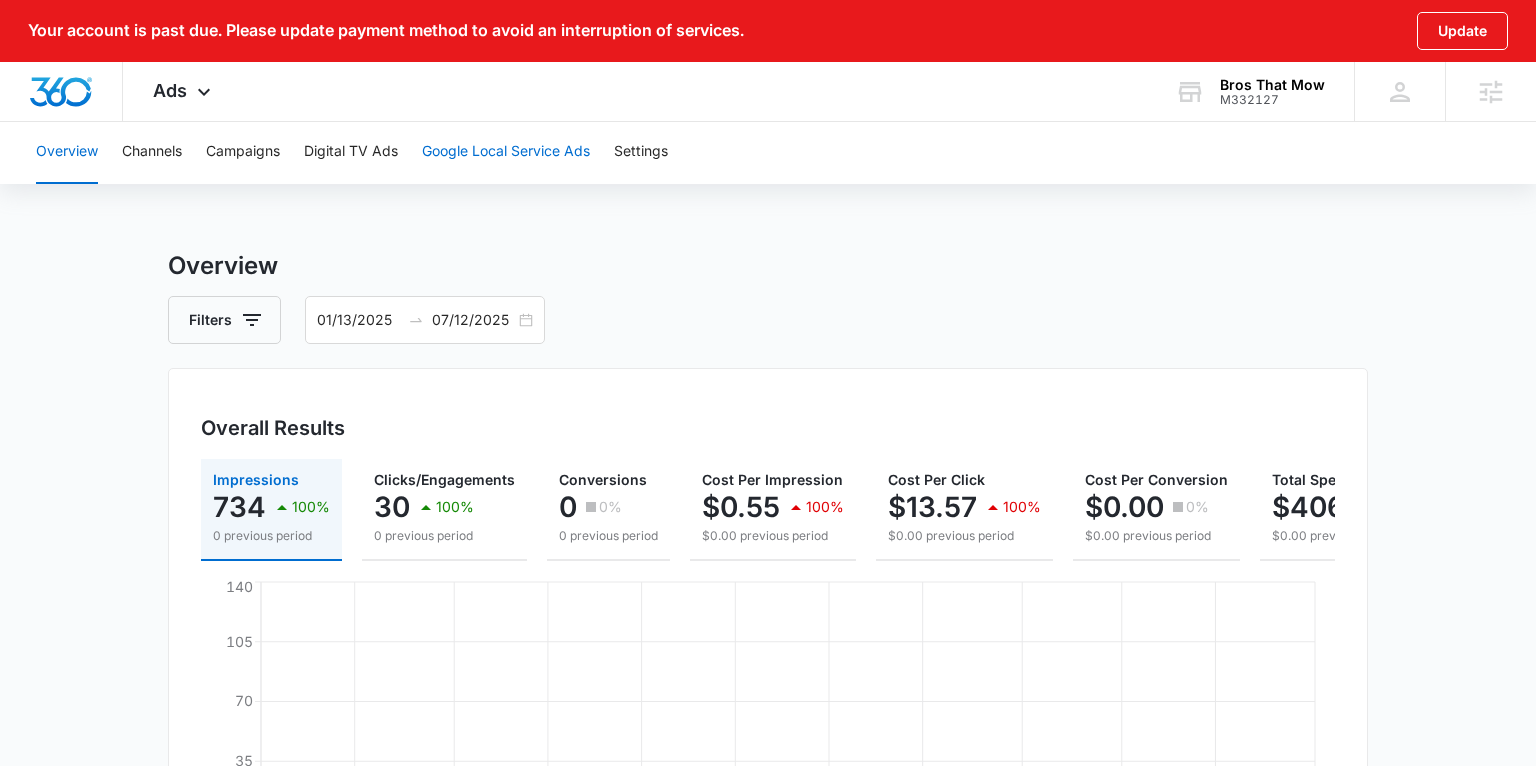 click on "Google Local Service Ads" at bounding box center [506, 152] 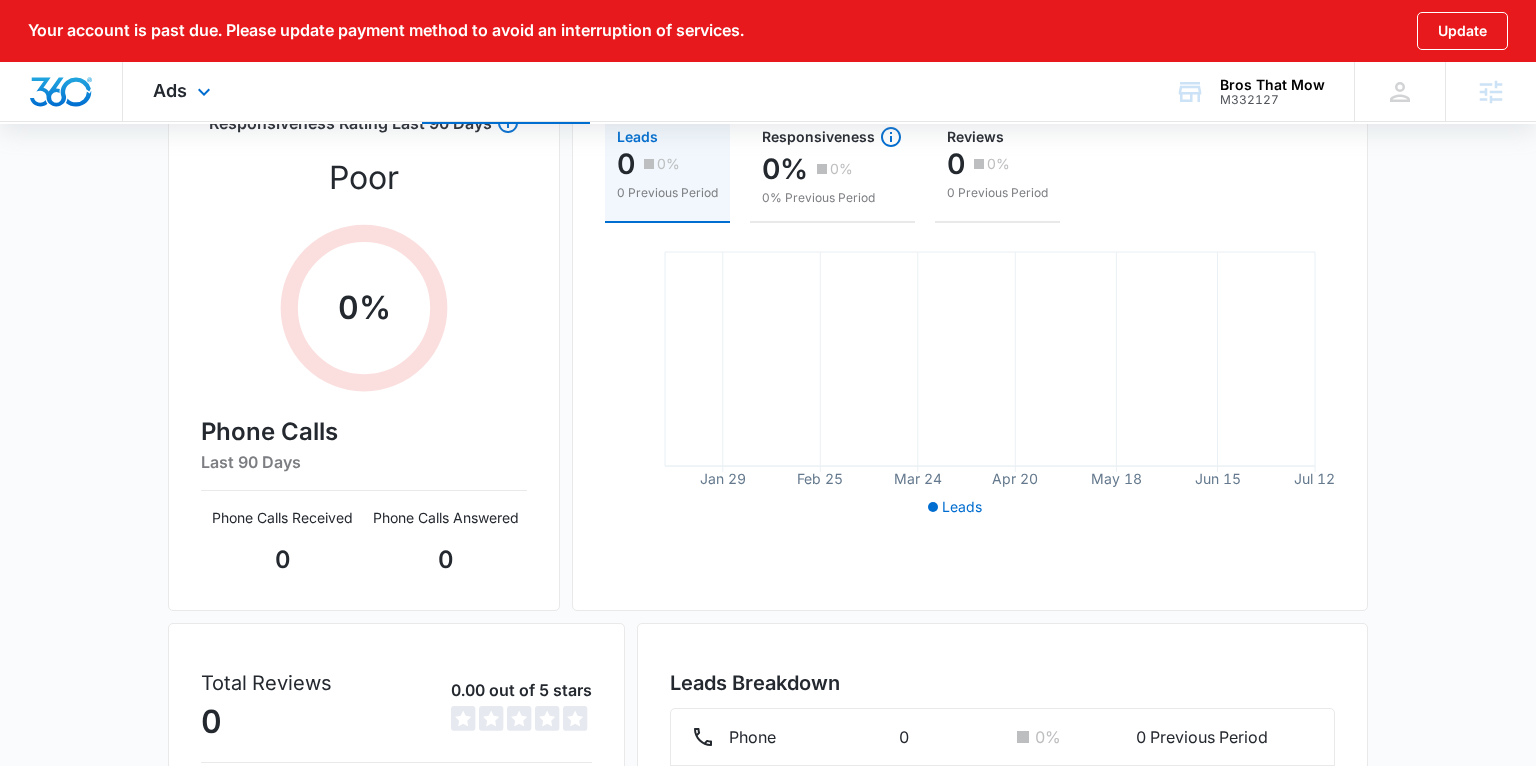 scroll, scrollTop: 0, scrollLeft: 0, axis: both 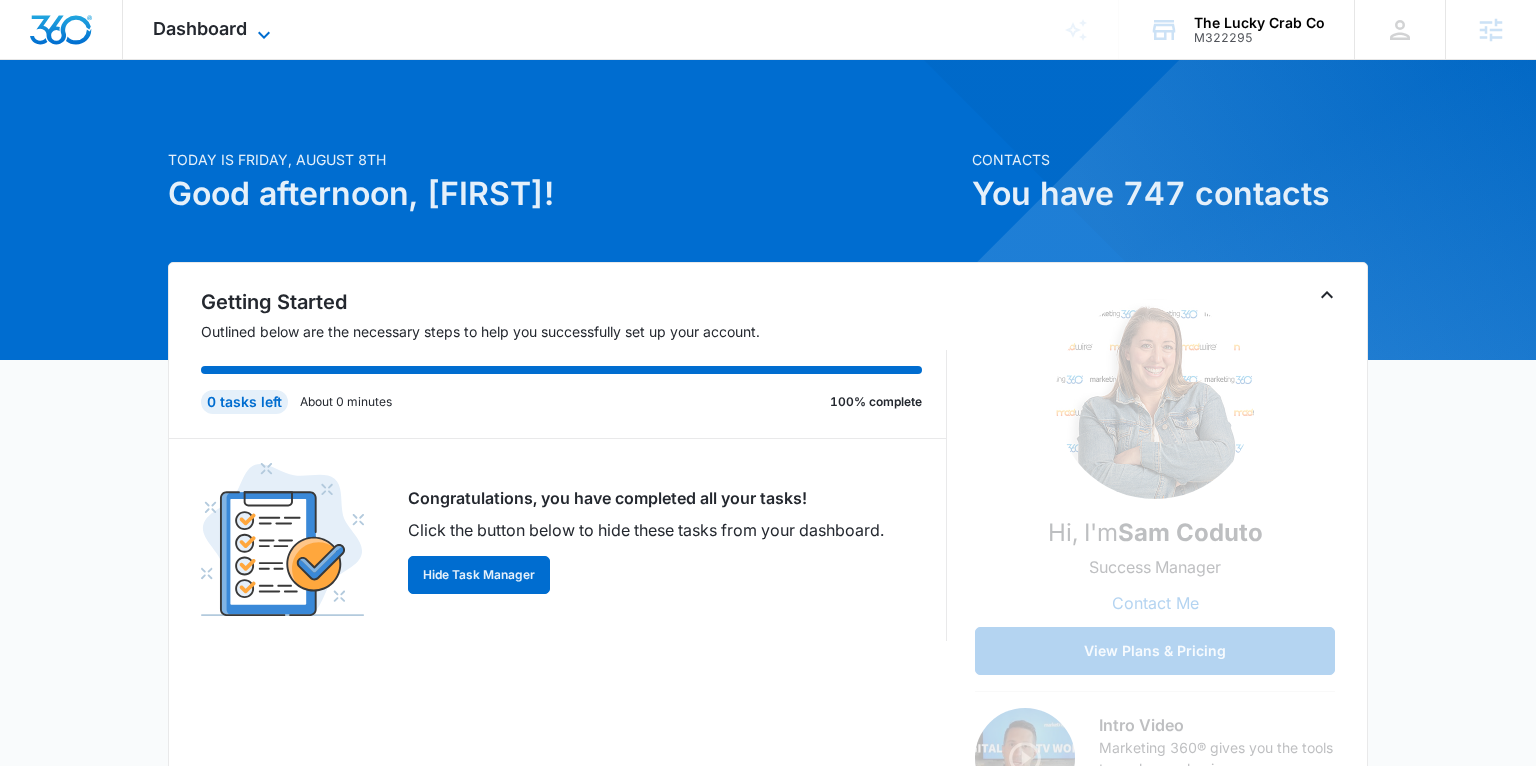 click on "Dashboard" at bounding box center (200, 28) 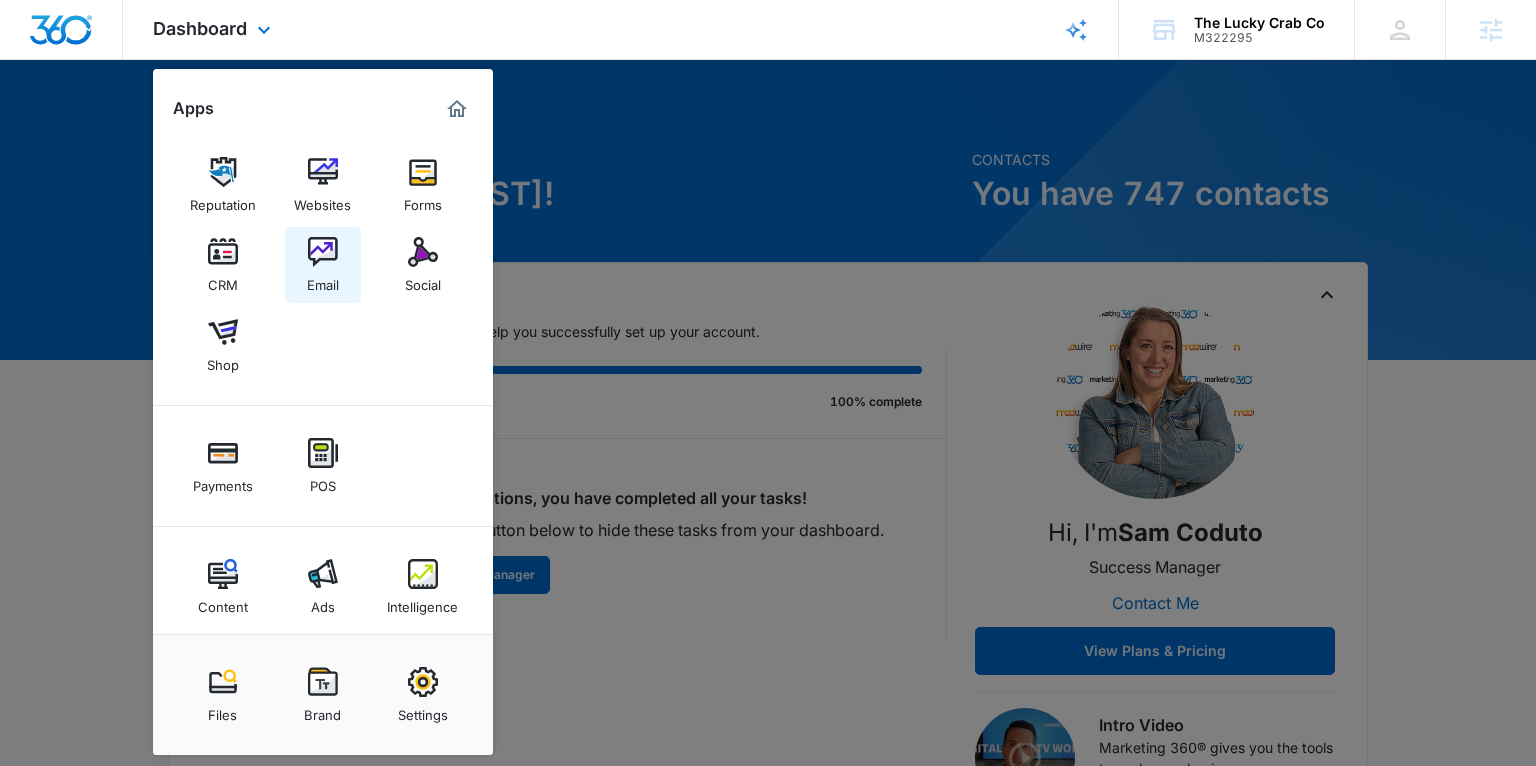 click at bounding box center [323, 252] 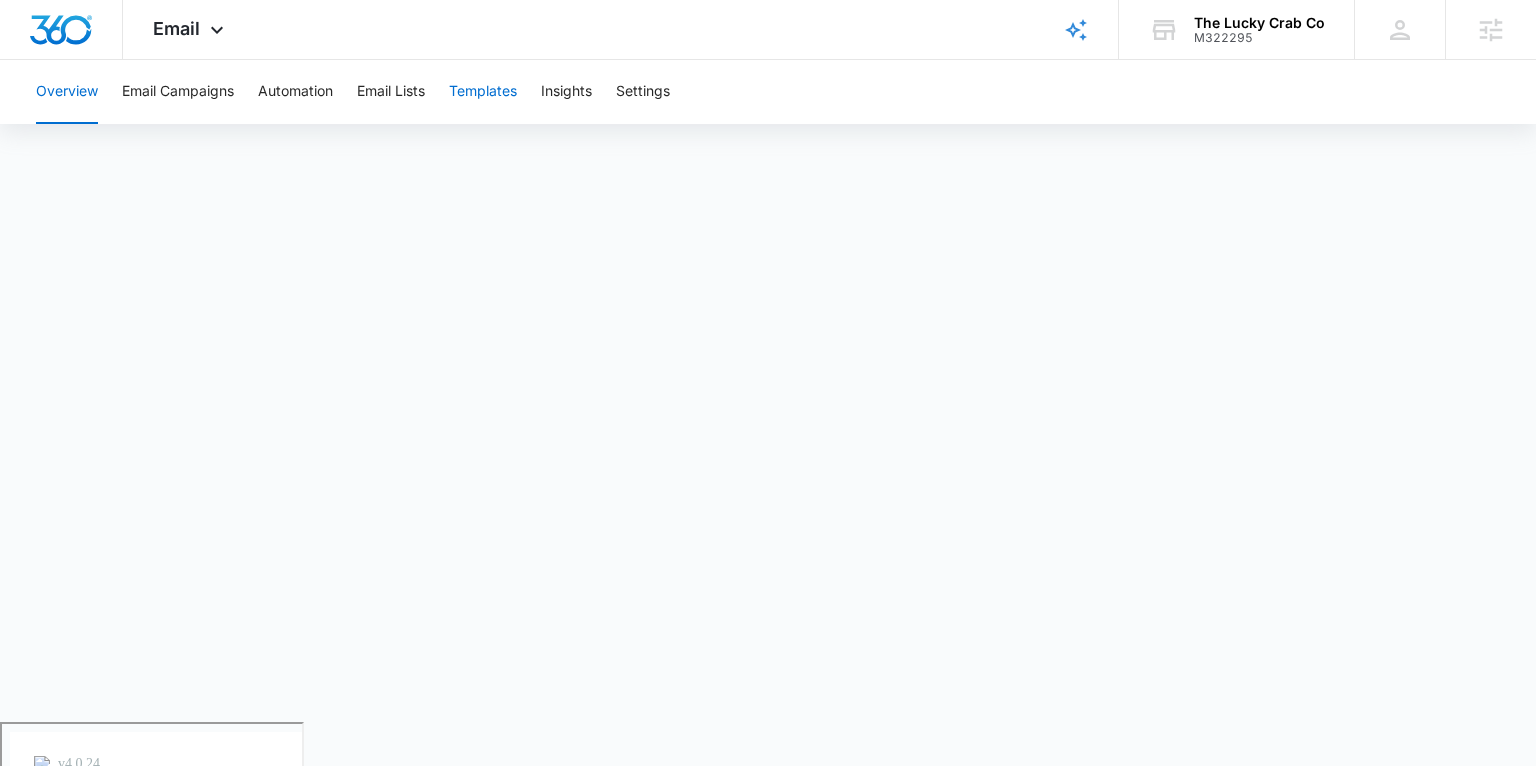 click on "Templates" at bounding box center [483, 92] 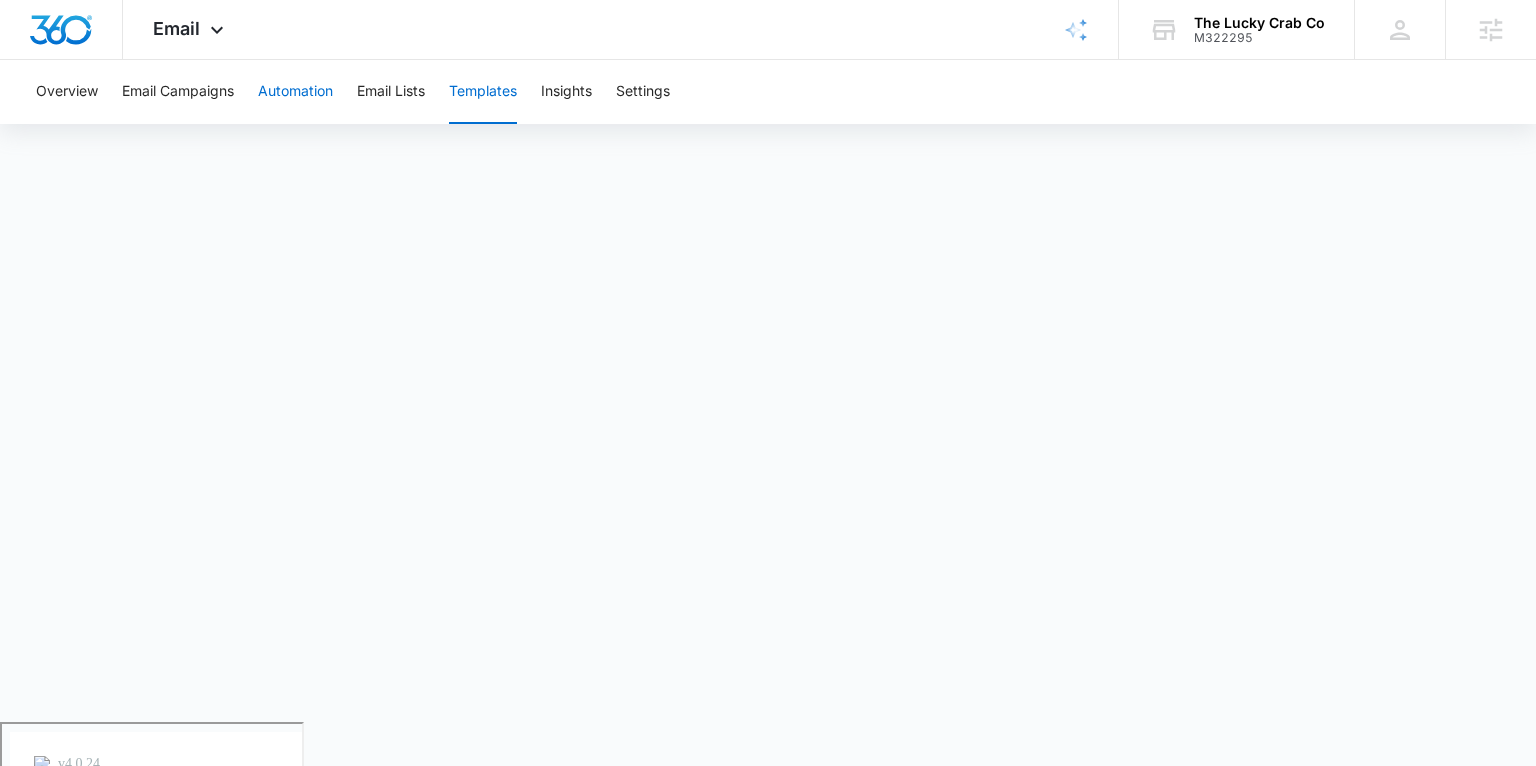click on "Automation" at bounding box center [295, 92] 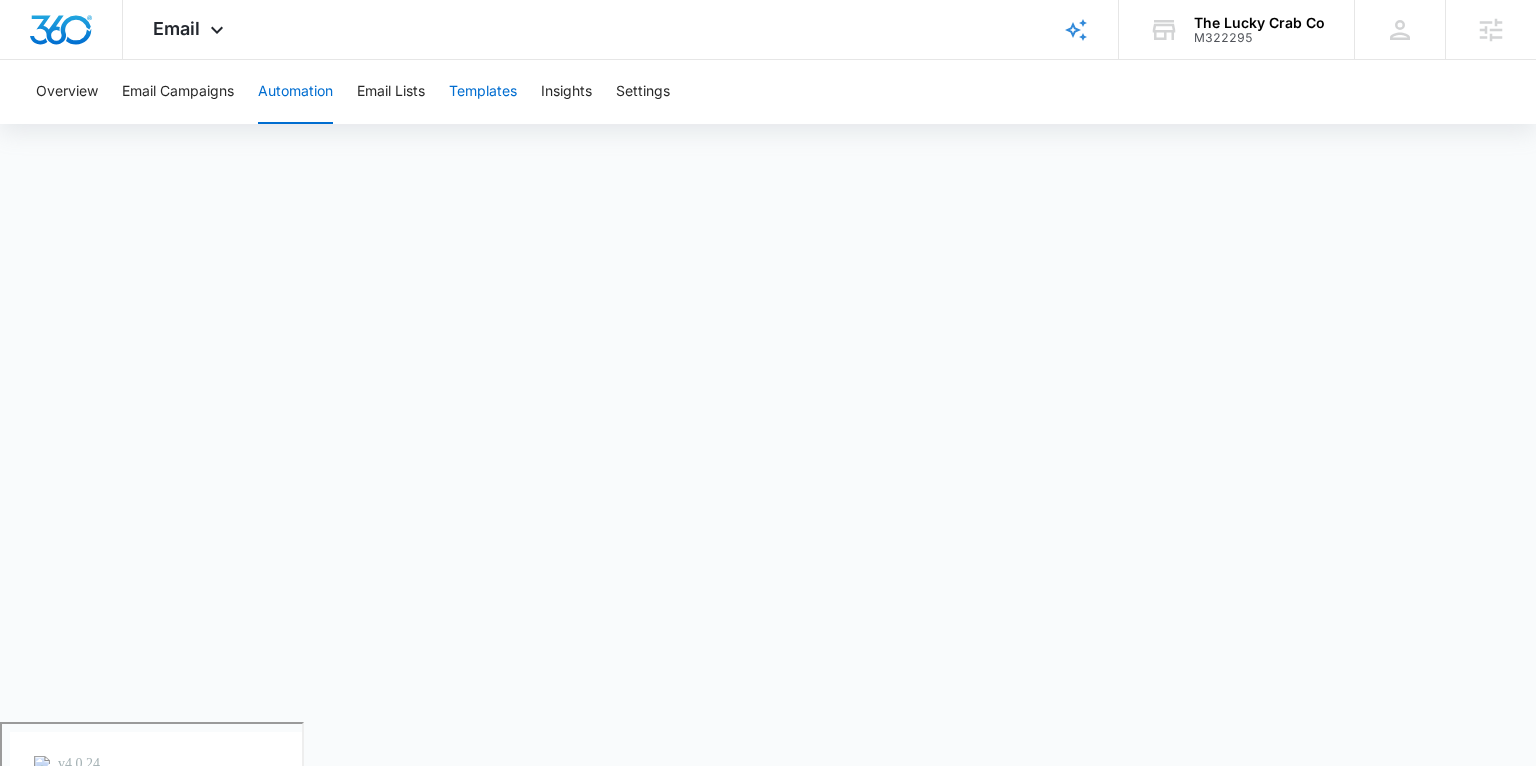 click on "Templates" at bounding box center (483, 92) 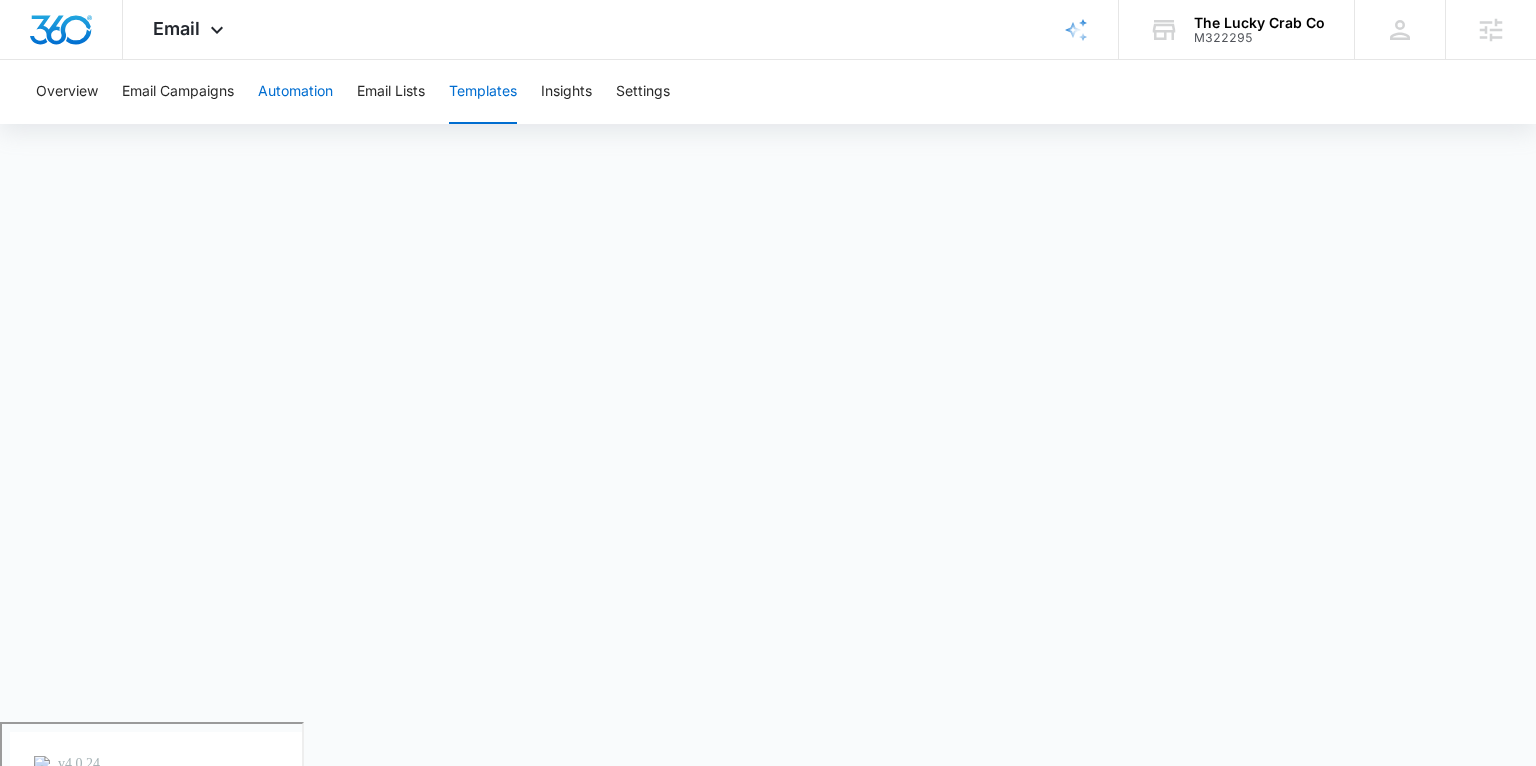 click on "Automation" at bounding box center [295, 92] 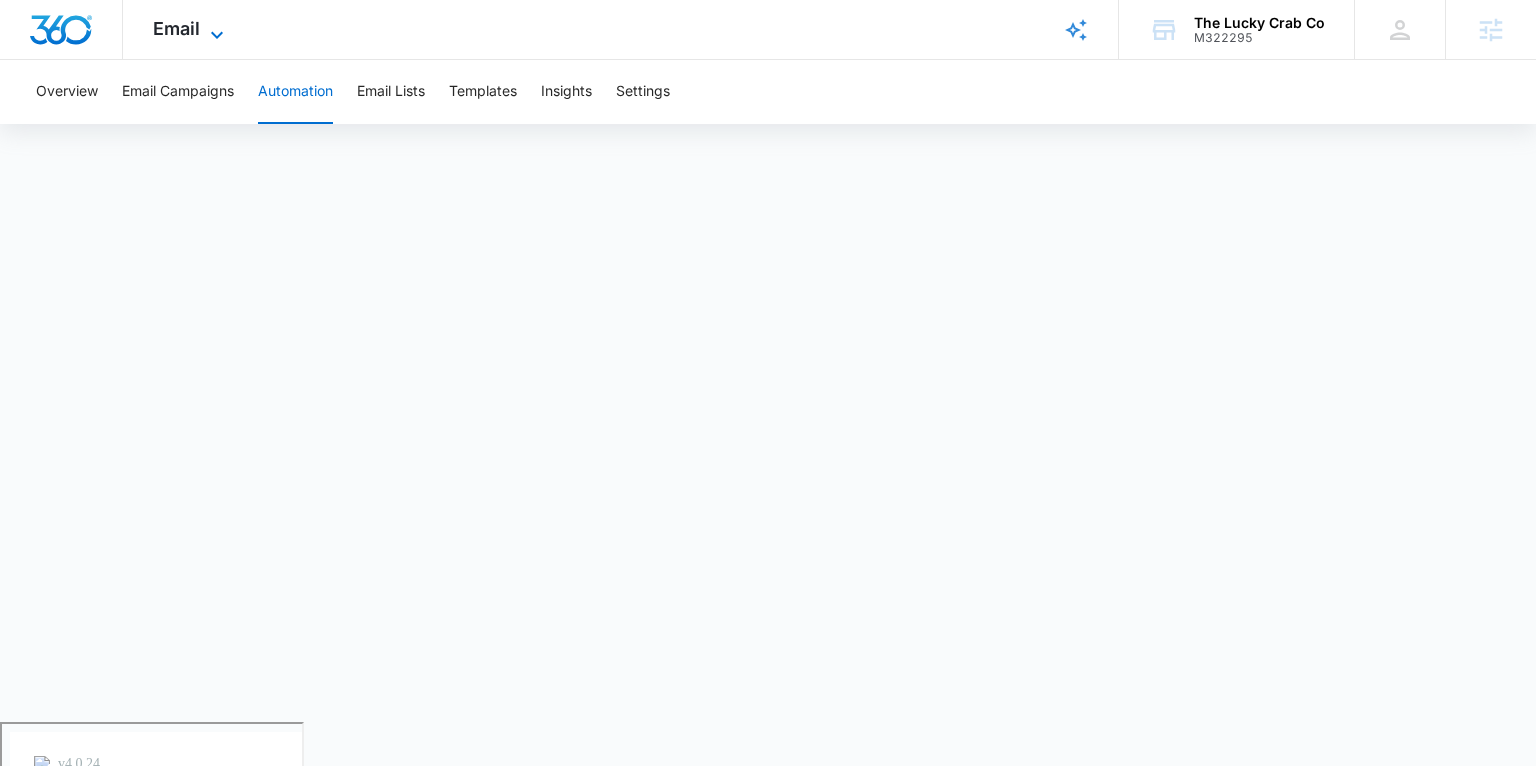 click on "Email" at bounding box center [176, 28] 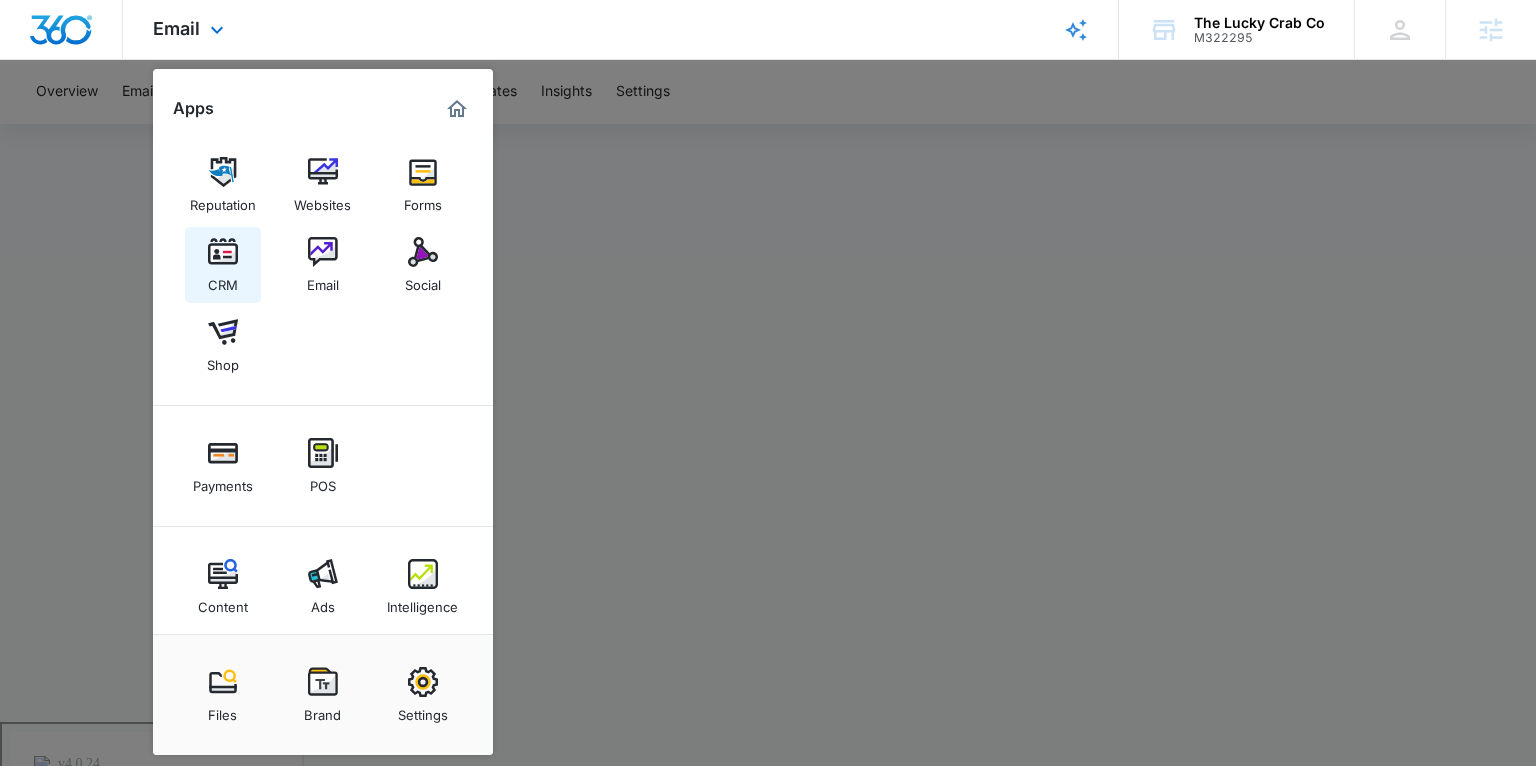click at bounding box center (223, 252) 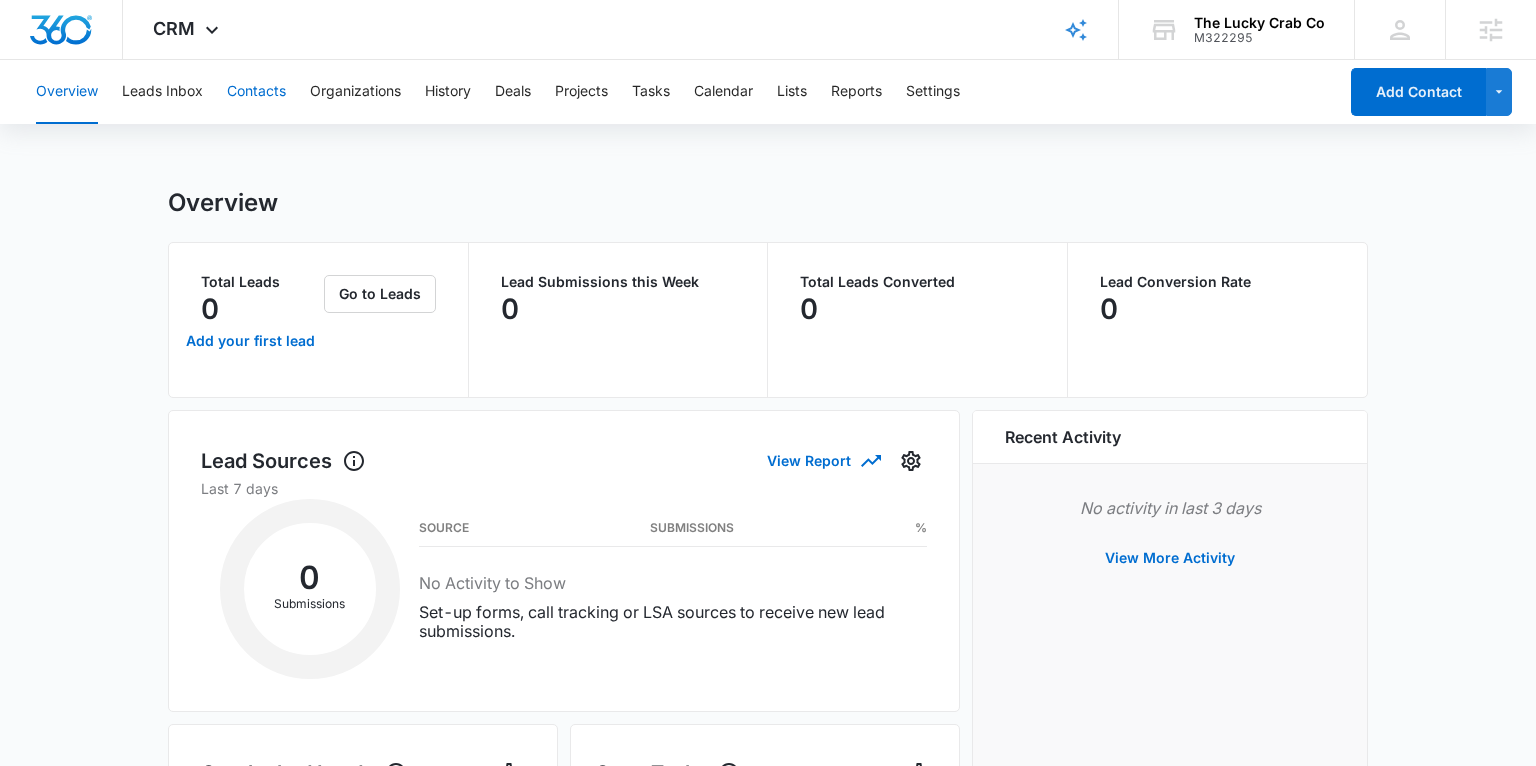 click on "Contacts" at bounding box center [256, 92] 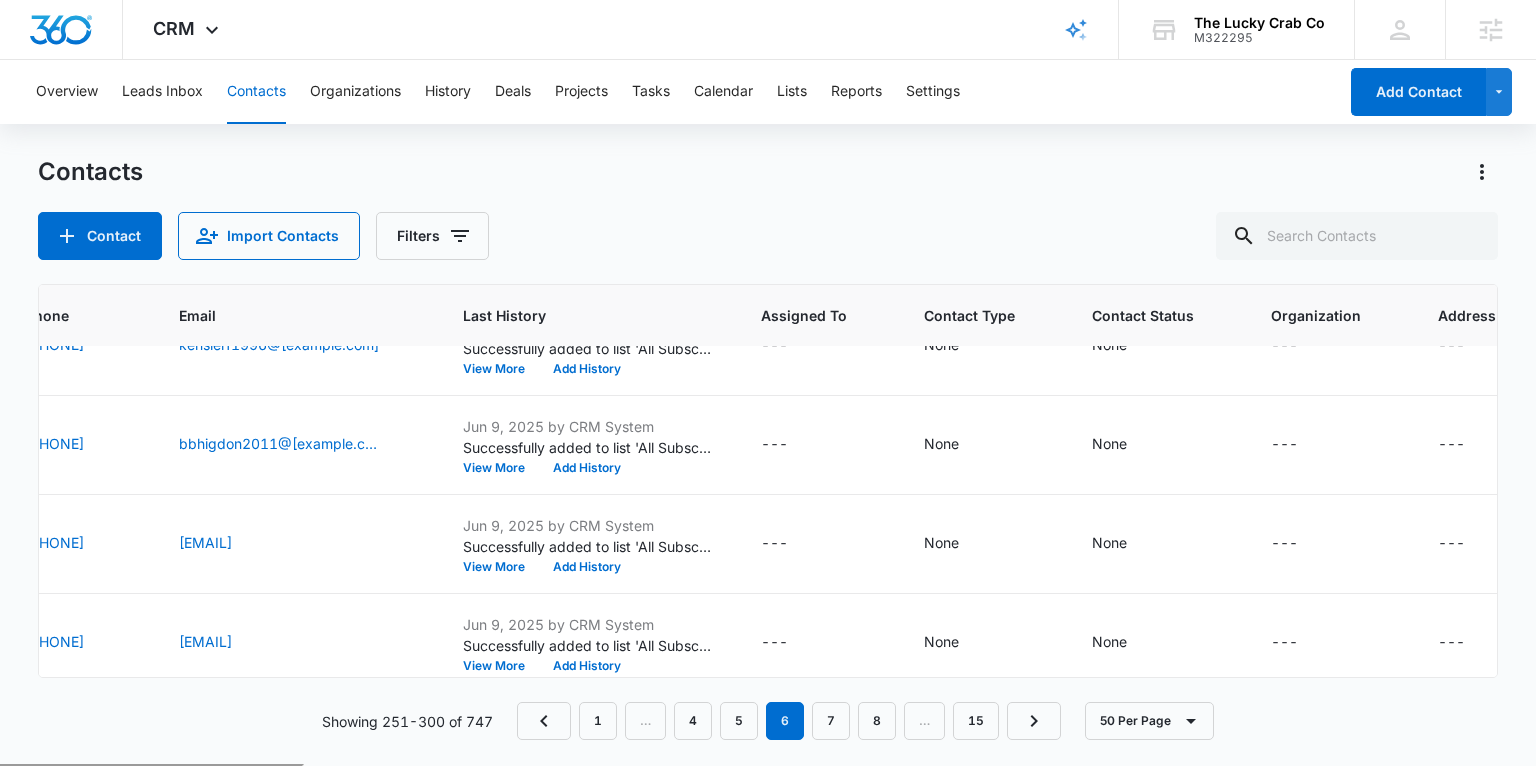 scroll, scrollTop: 1854, scrollLeft: 437, axis: both 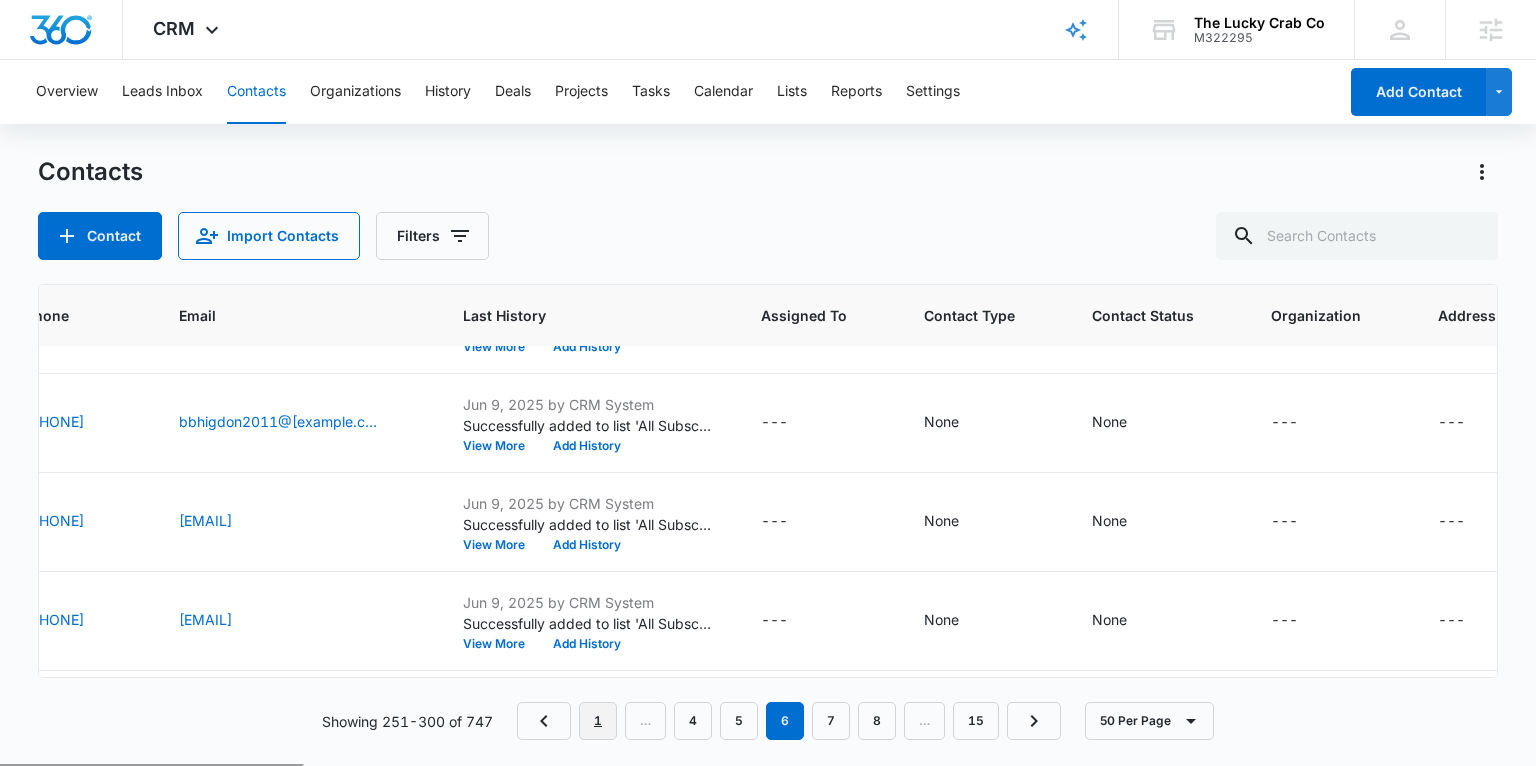 click on "1" at bounding box center [598, 721] 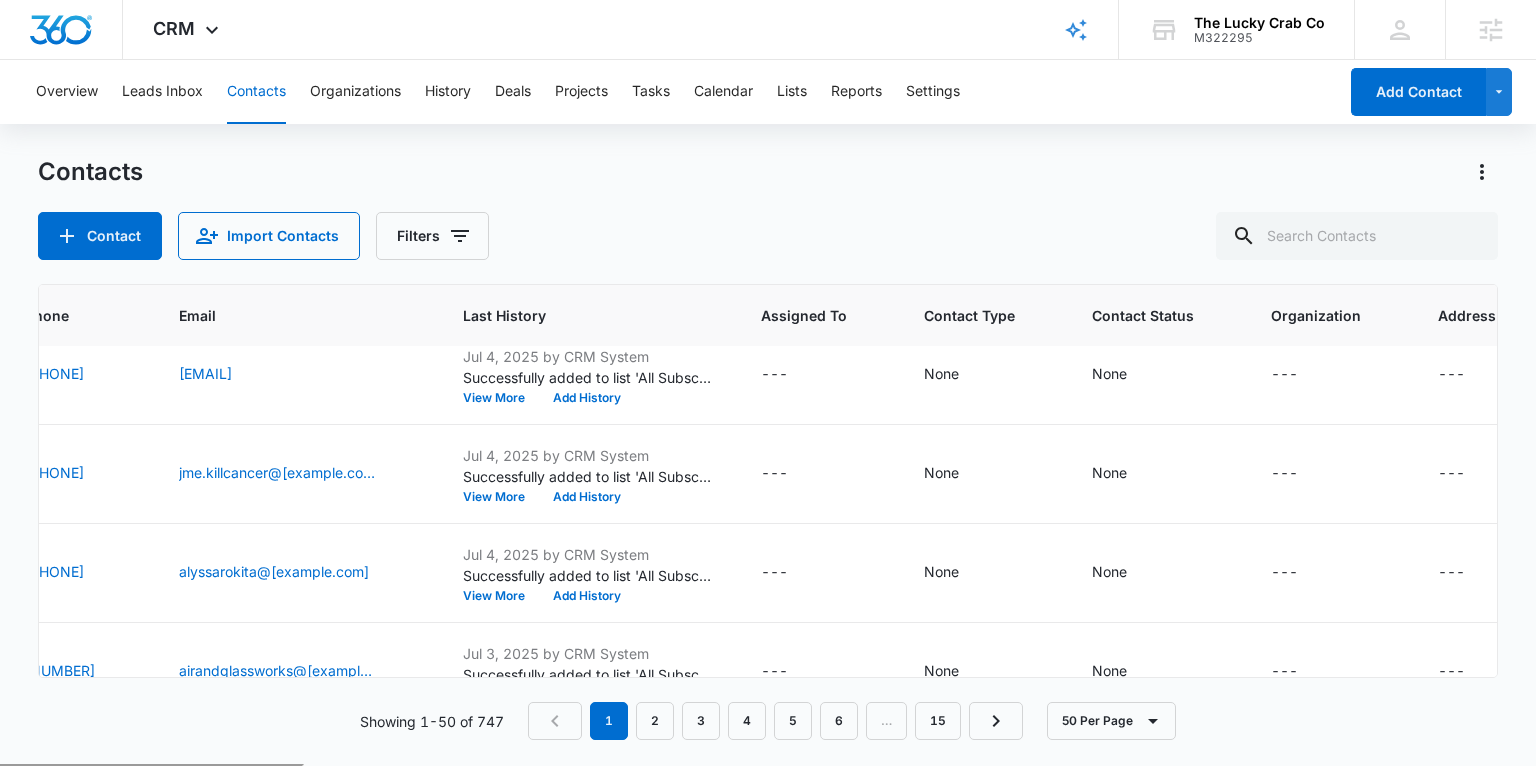 scroll, scrollTop: 4608, scrollLeft: 437, axis: both 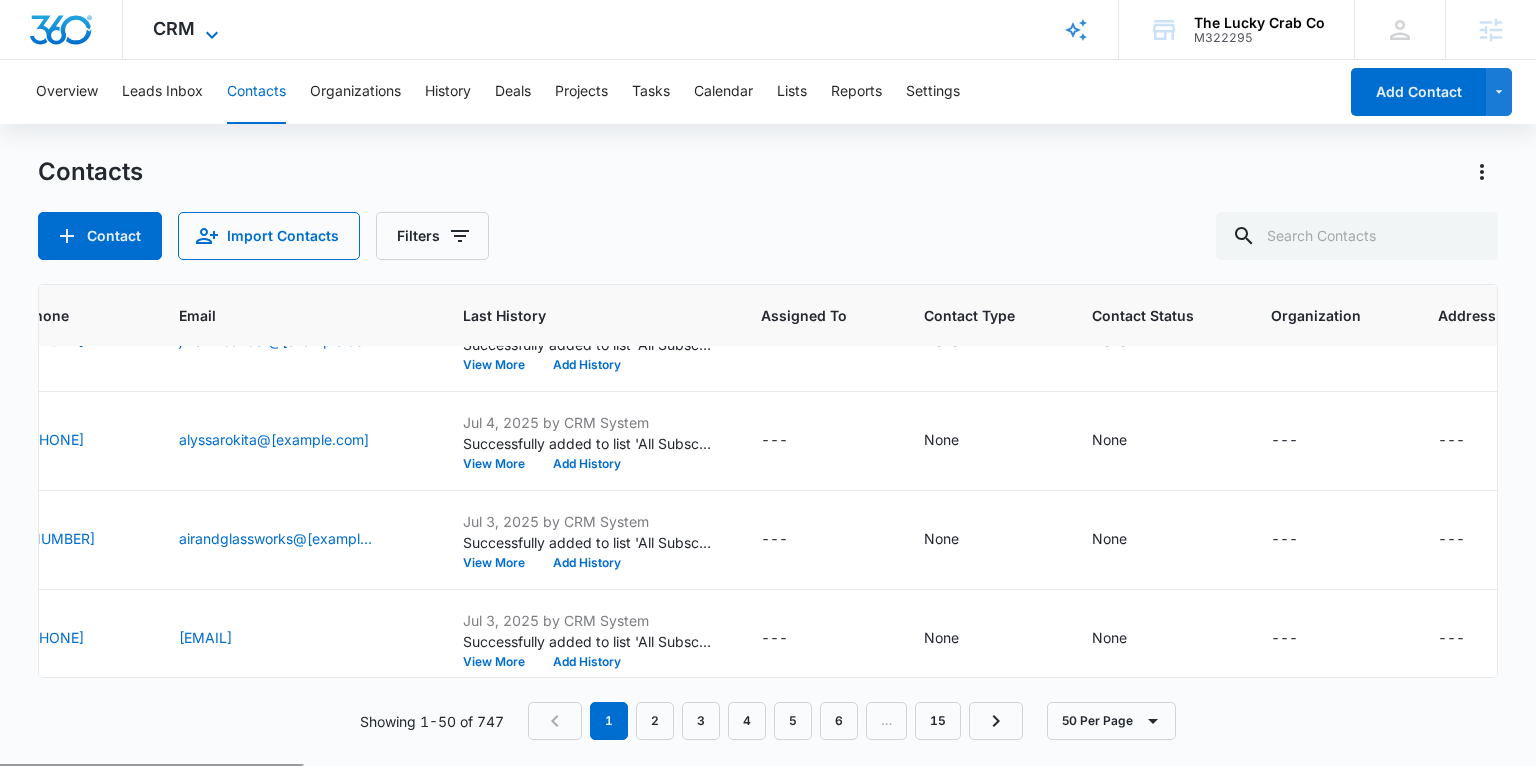 click 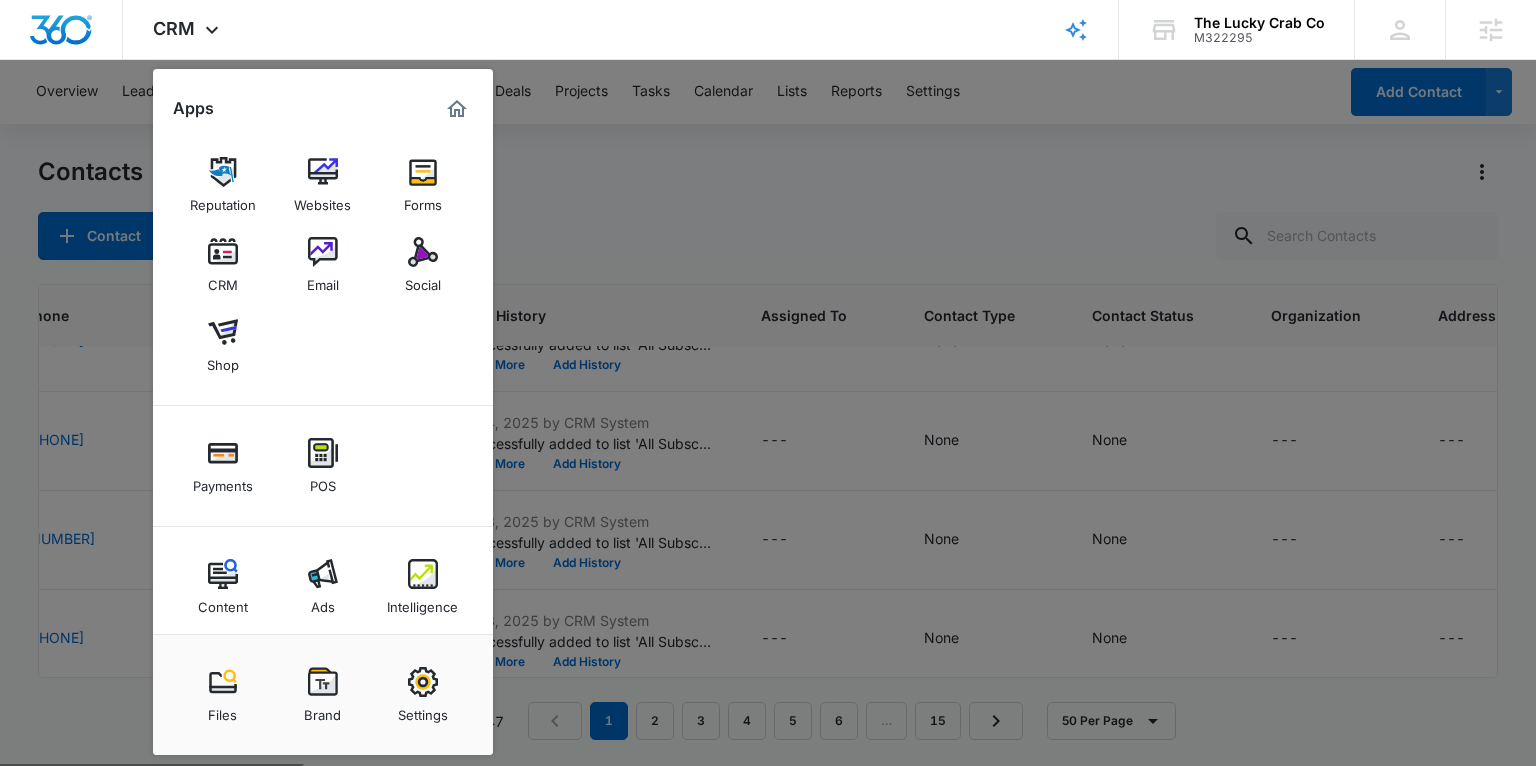 click at bounding box center [768, 383] 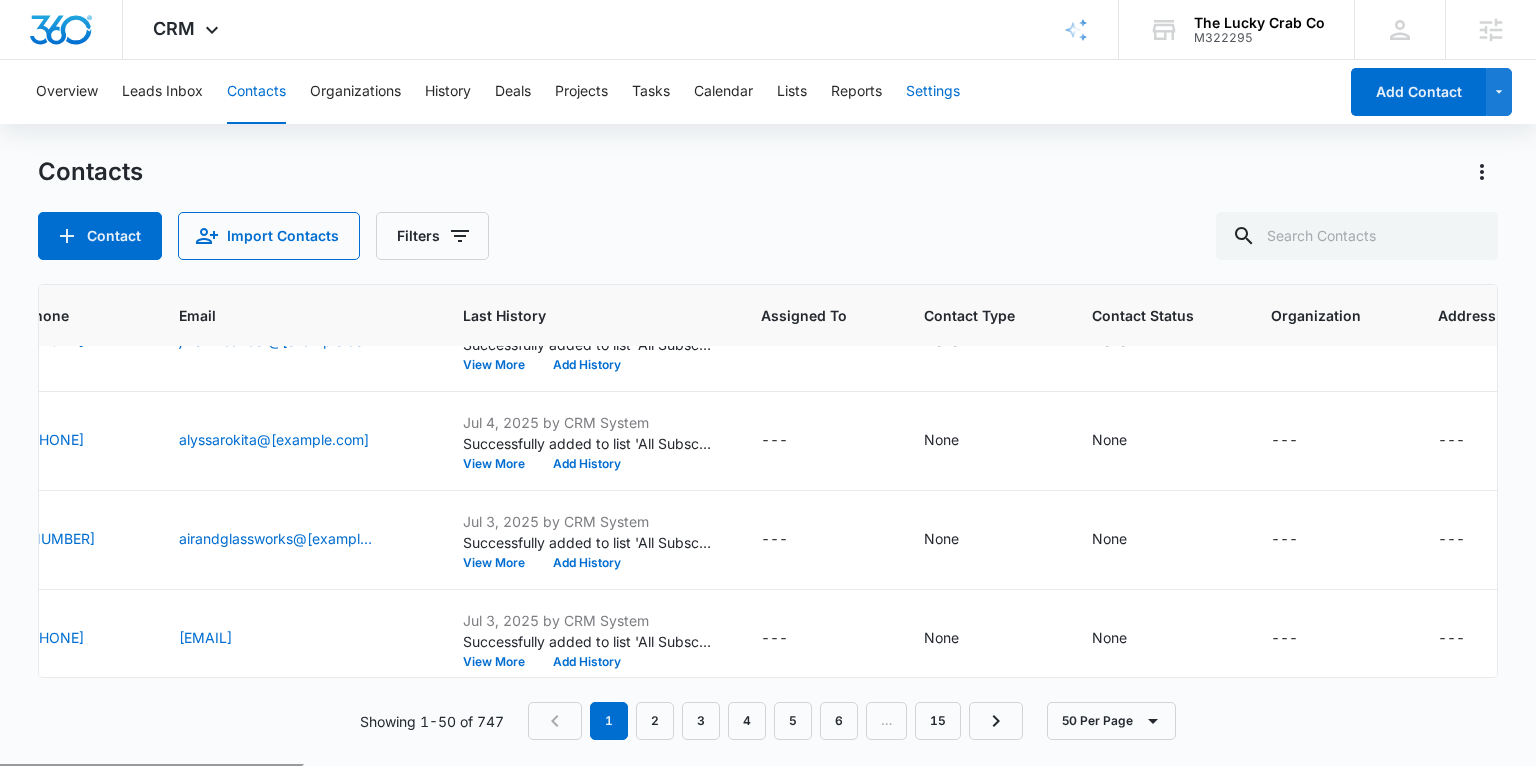click on "Settings" at bounding box center [933, 92] 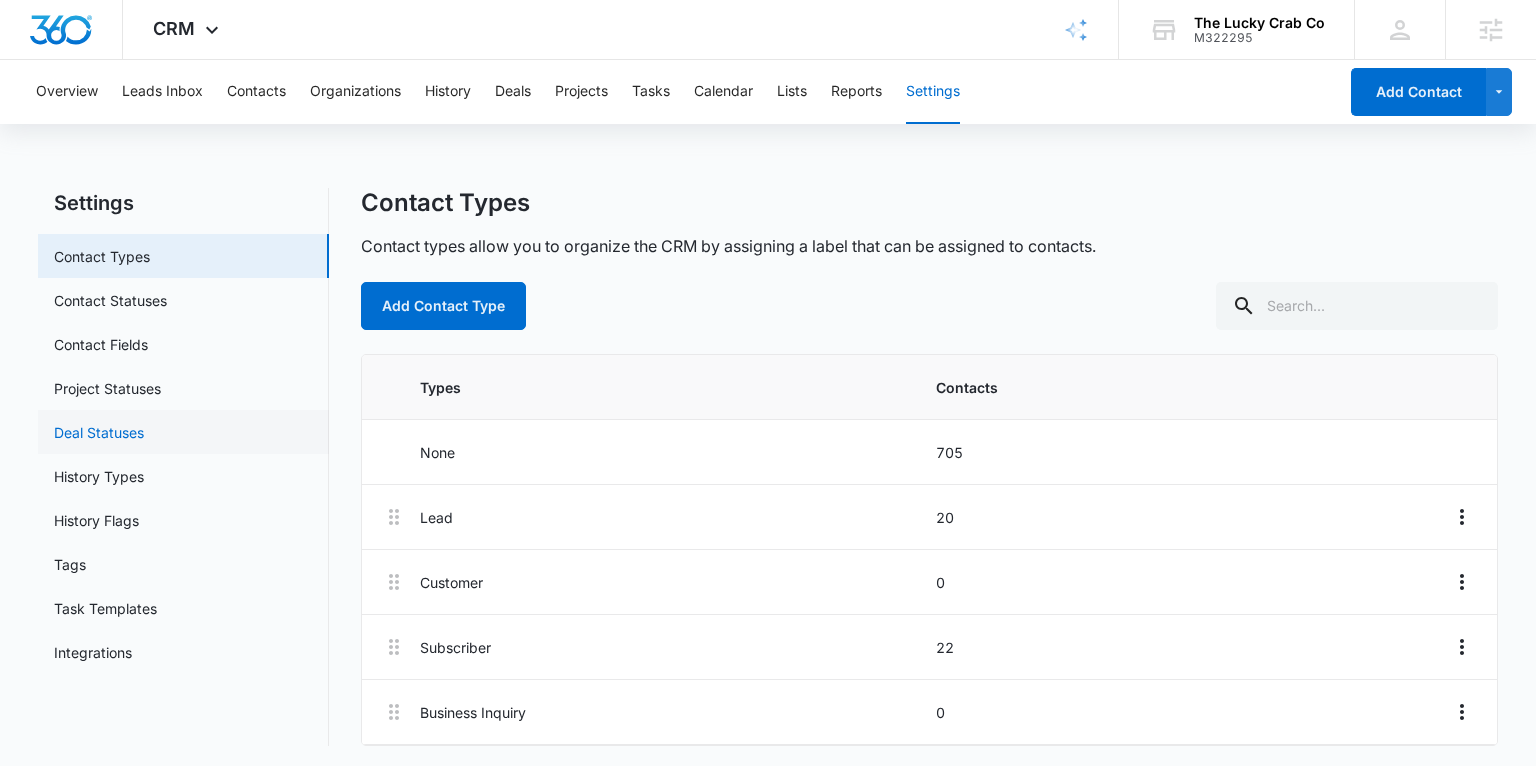 scroll, scrollTop: 3, scrollLeft: 0, axis: vertical 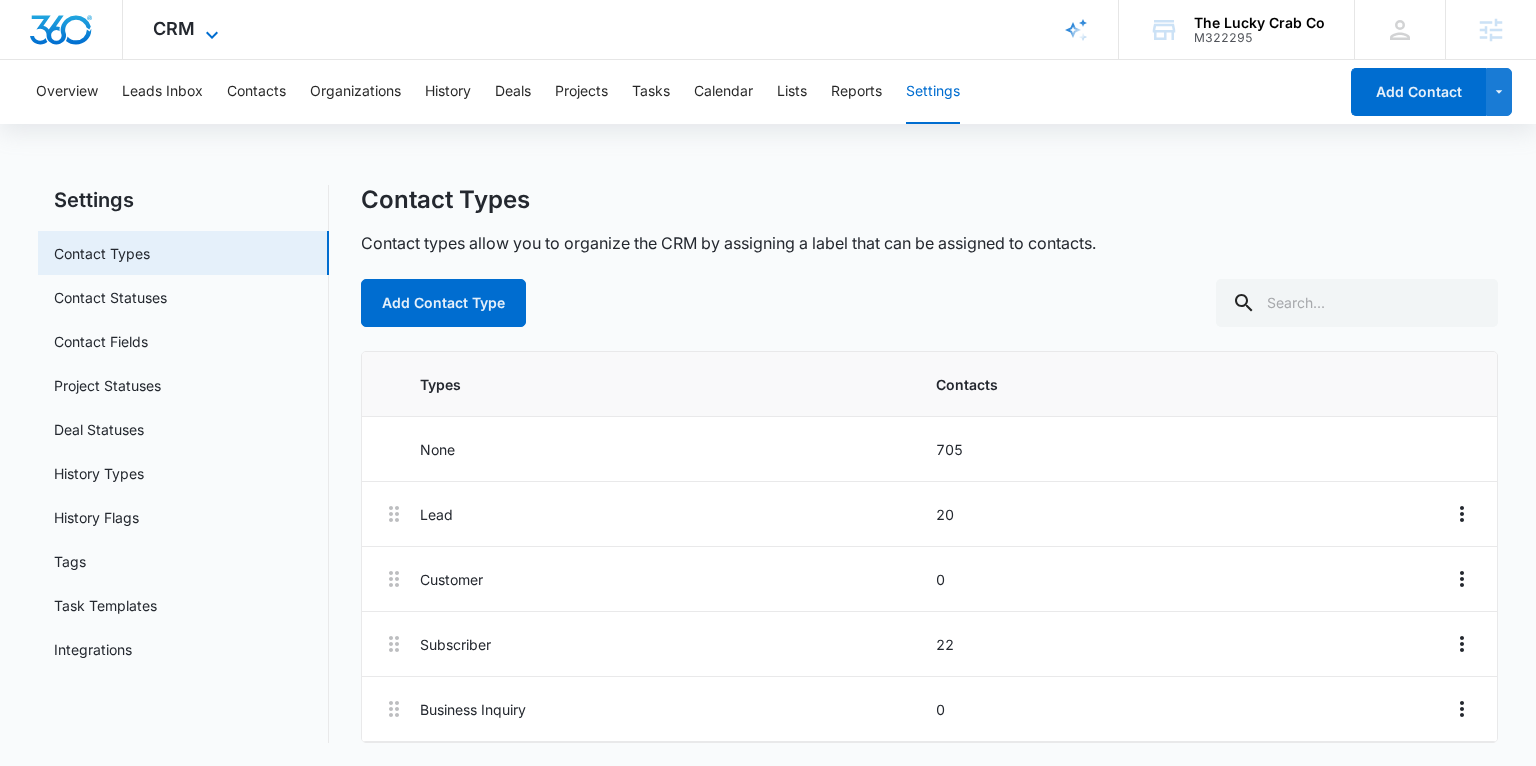 click on "CRM" at bounding box center [174, 28] 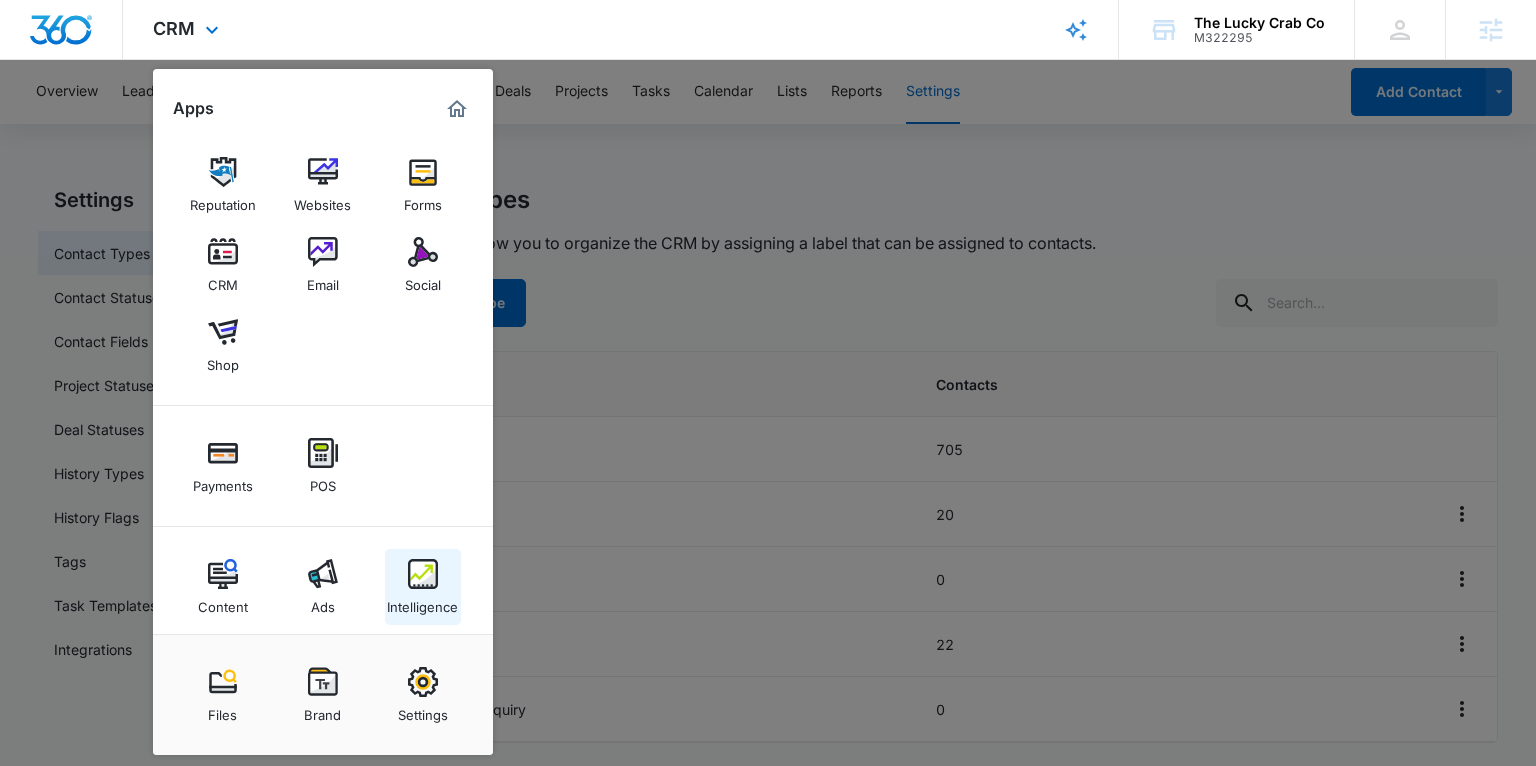 click on "Intelligence" at bounding box center (423, 587) 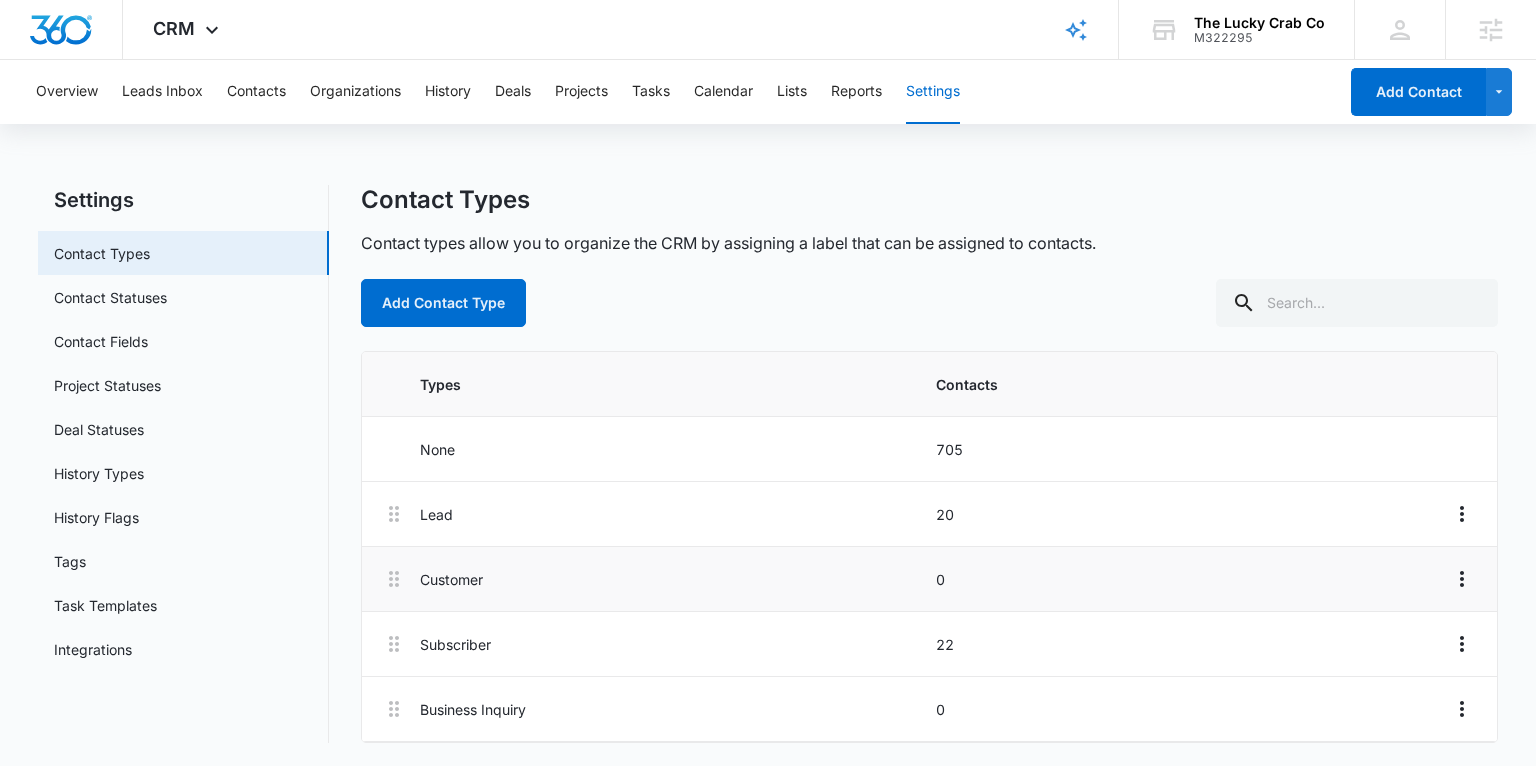 scroll, scrollTop: 0, scrollLeft: 0, axis: both 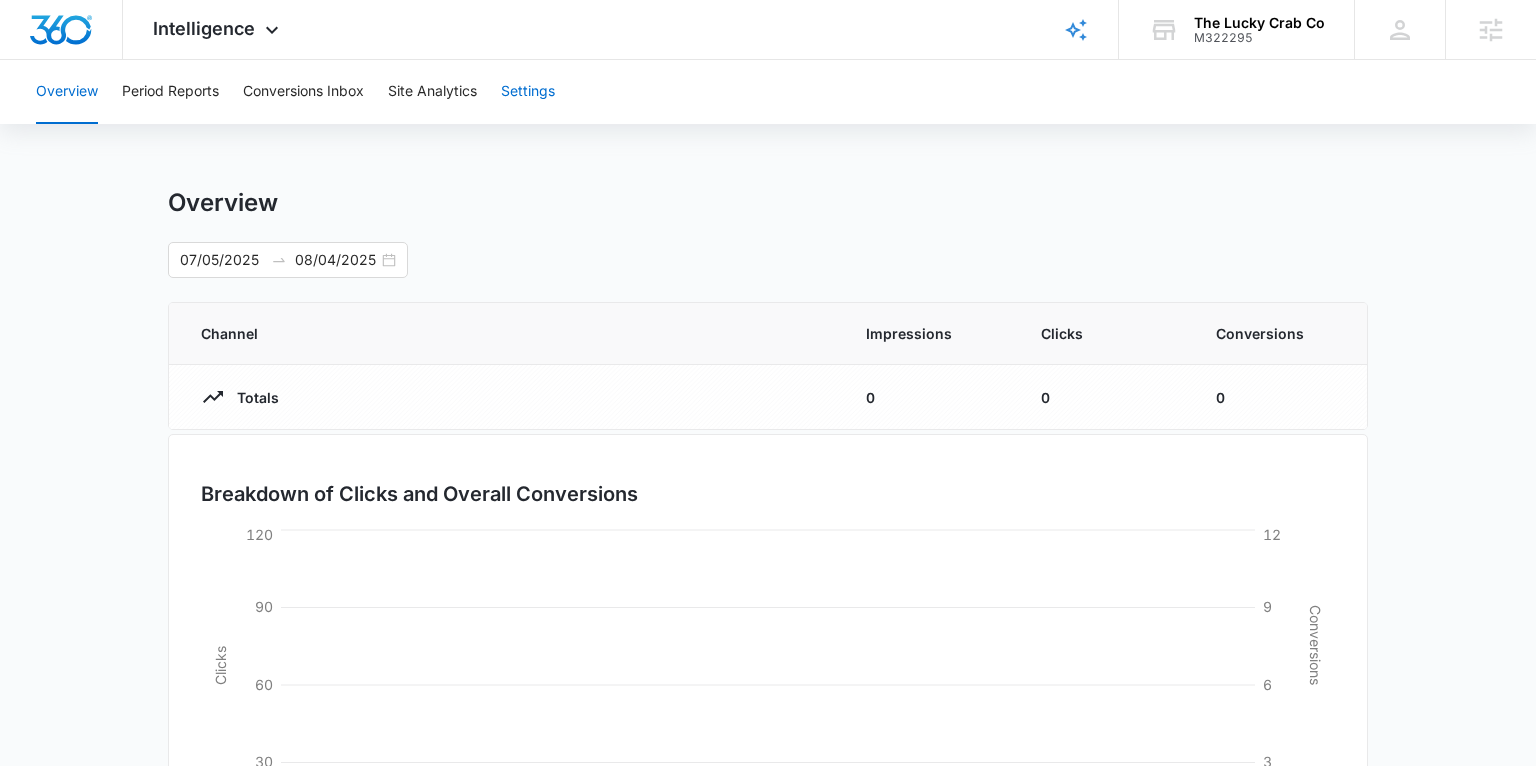 click on "Settings" at bounding box center [528, 92] 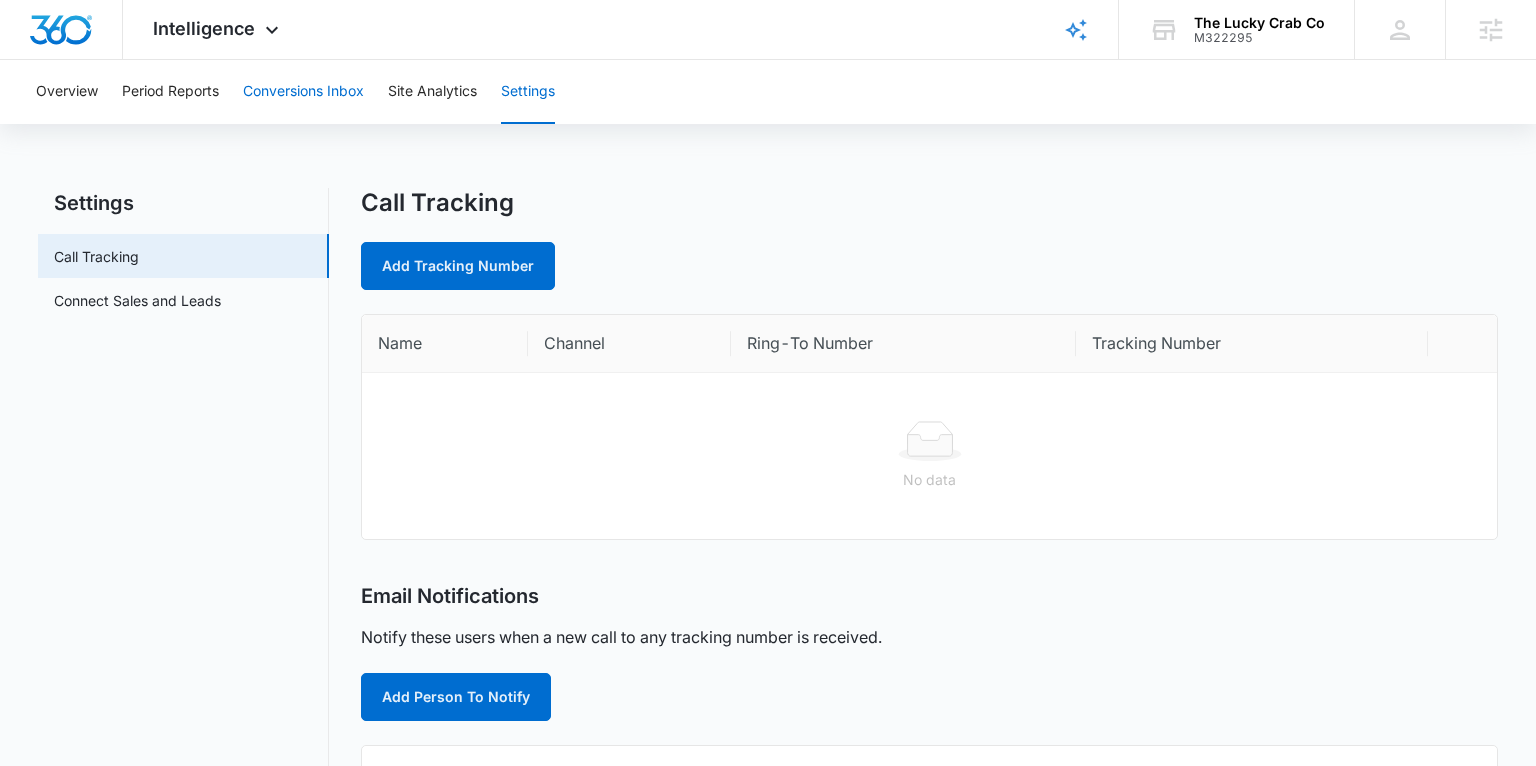 click on "Conversions Inbox" at bounding box center (303, 92) 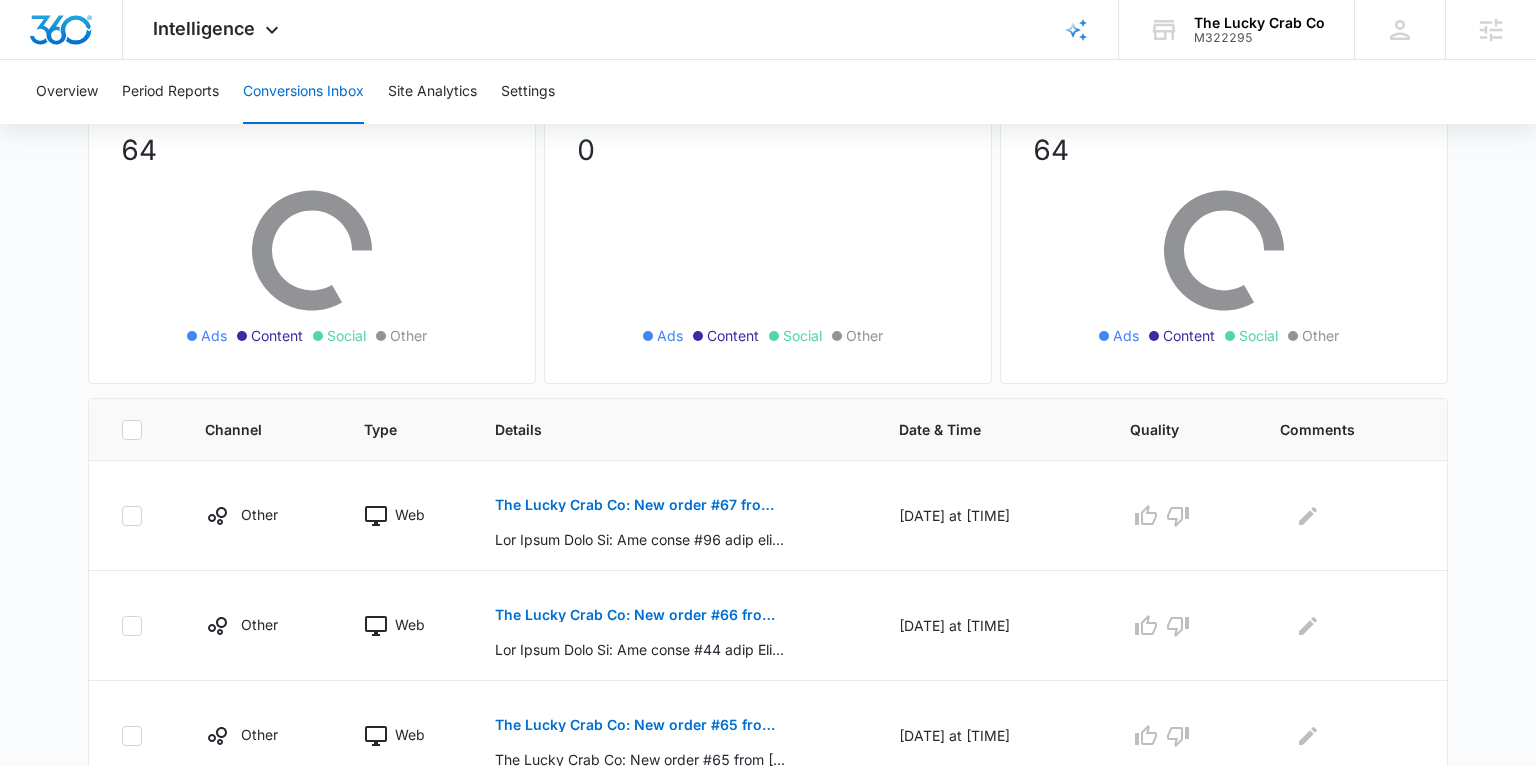 scroll, scrollTop: 211, scrollLeft: 0, axis: vertical 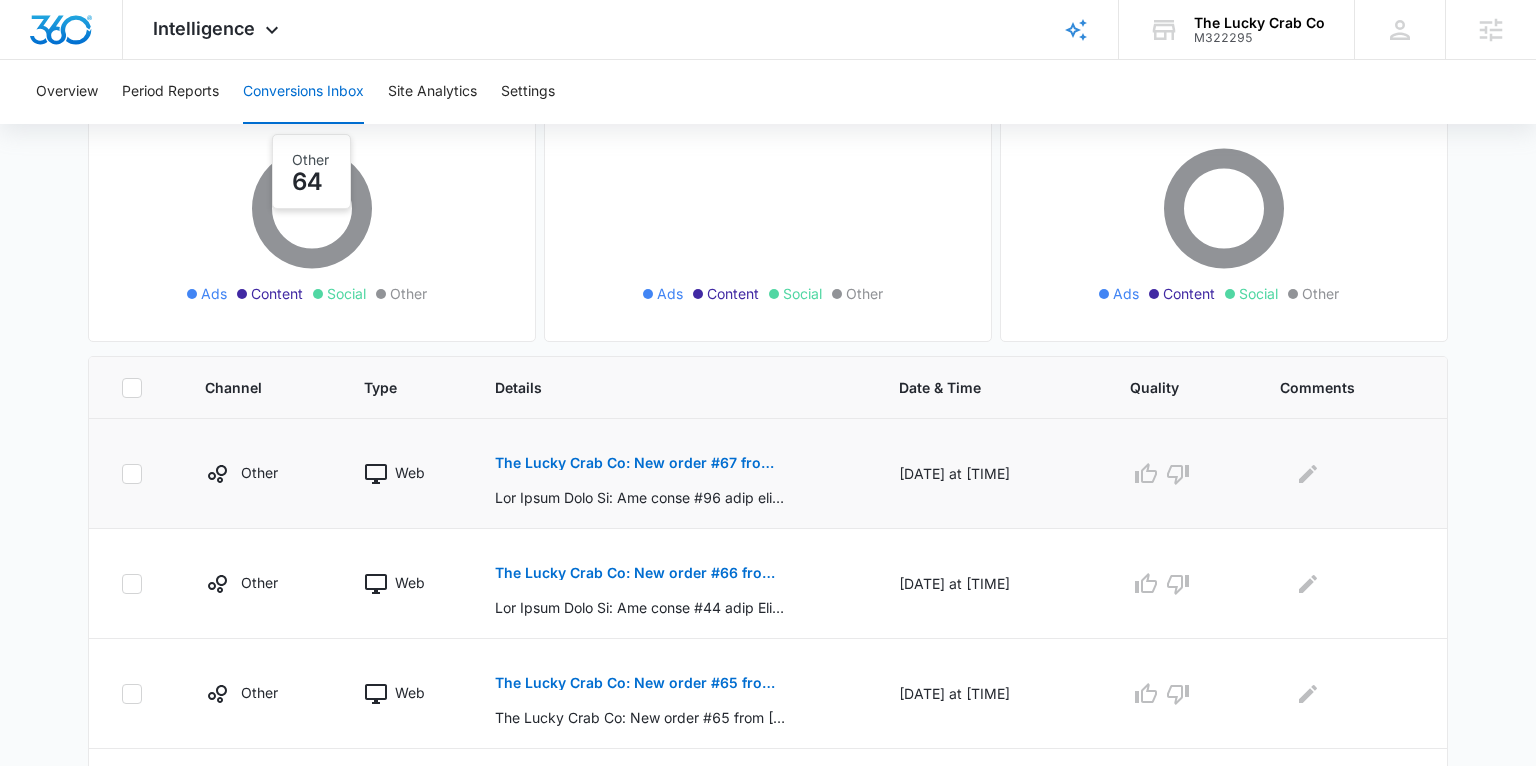click on "The Lucky Crab Co: New order #67 from alexandra campus" at bounding box center [640, 463] 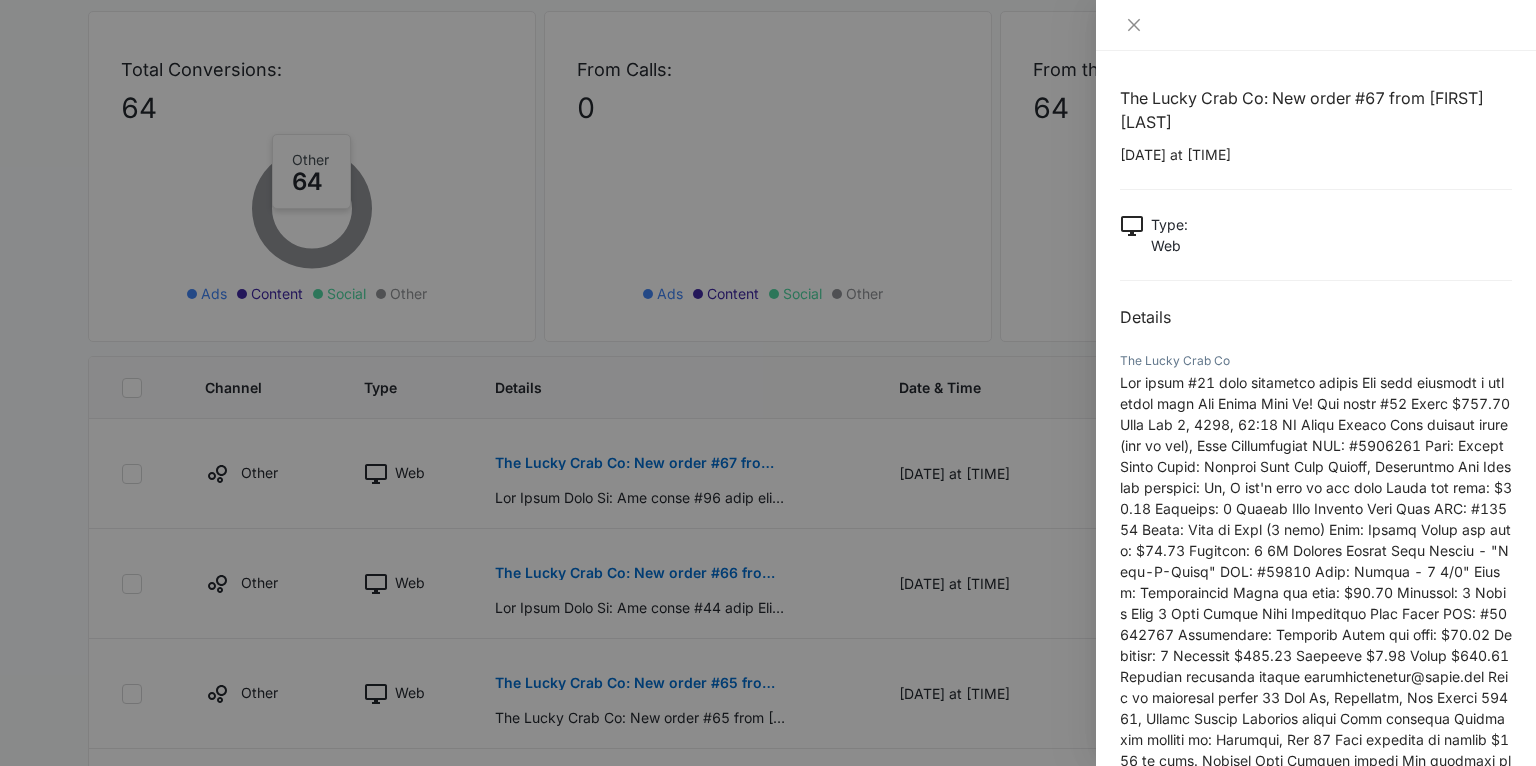 scroll, scrollTop: 192, scrollLeft: 0, axis: vertical 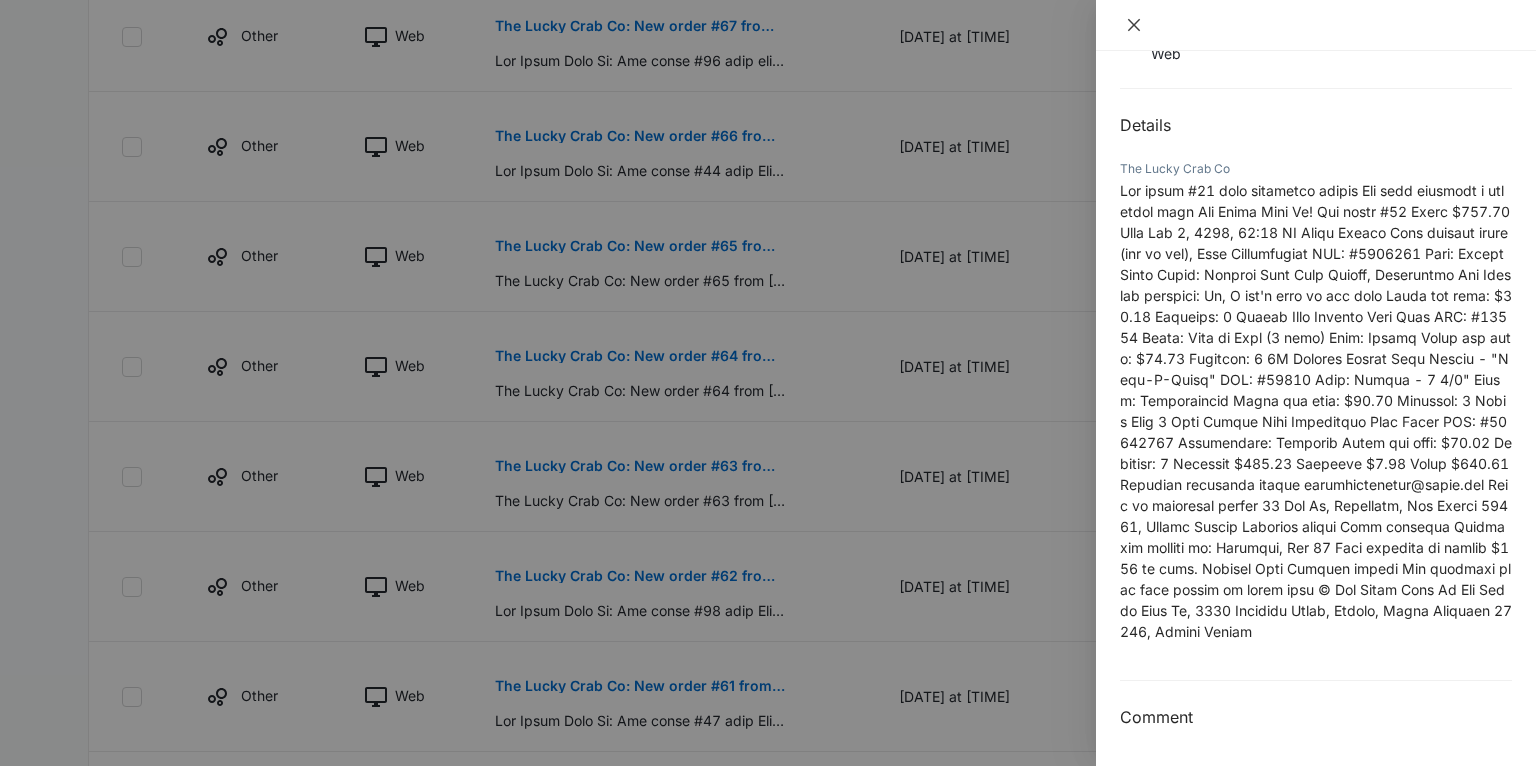 click 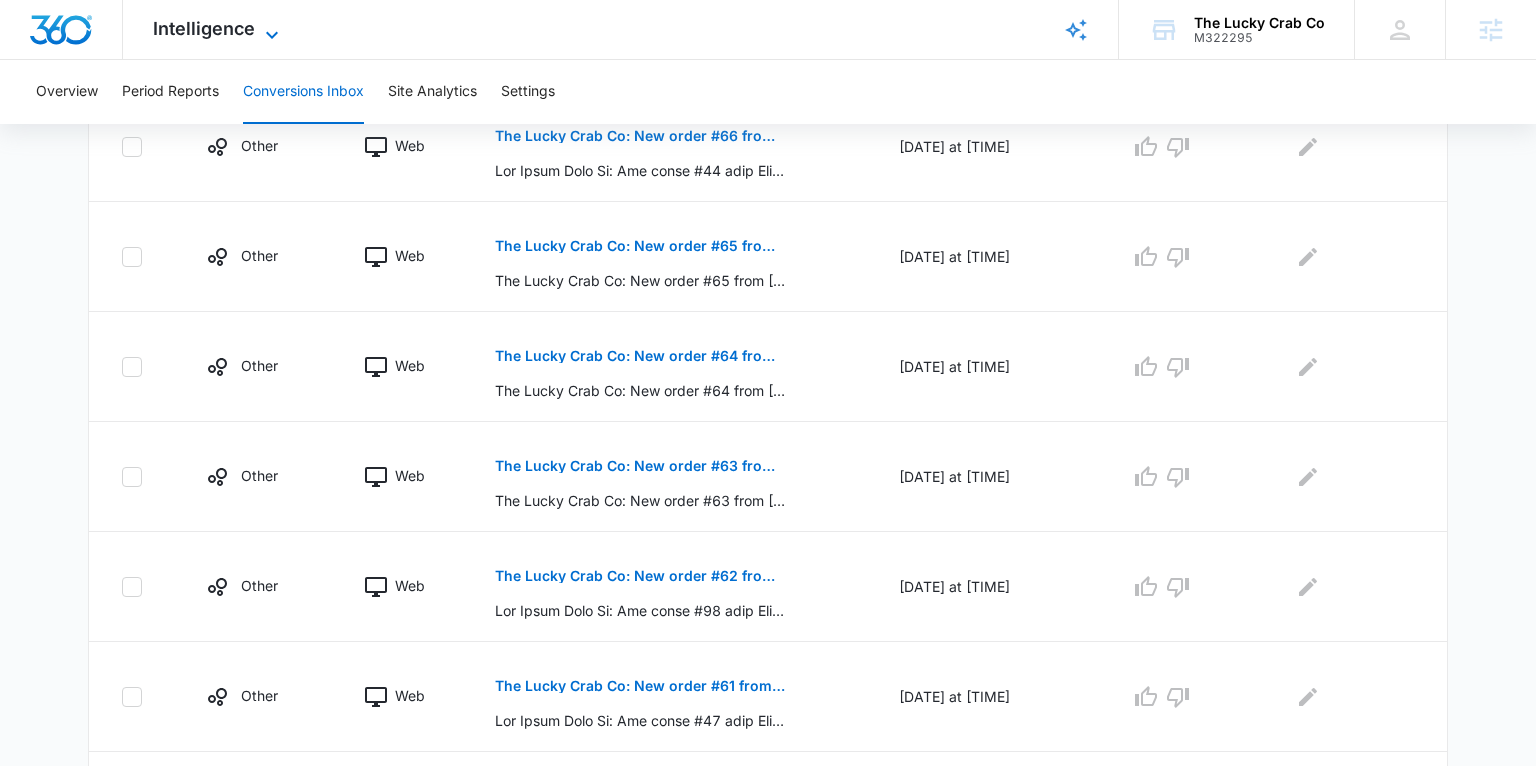 click on "Intelligence" at bounding box center [204, 28] 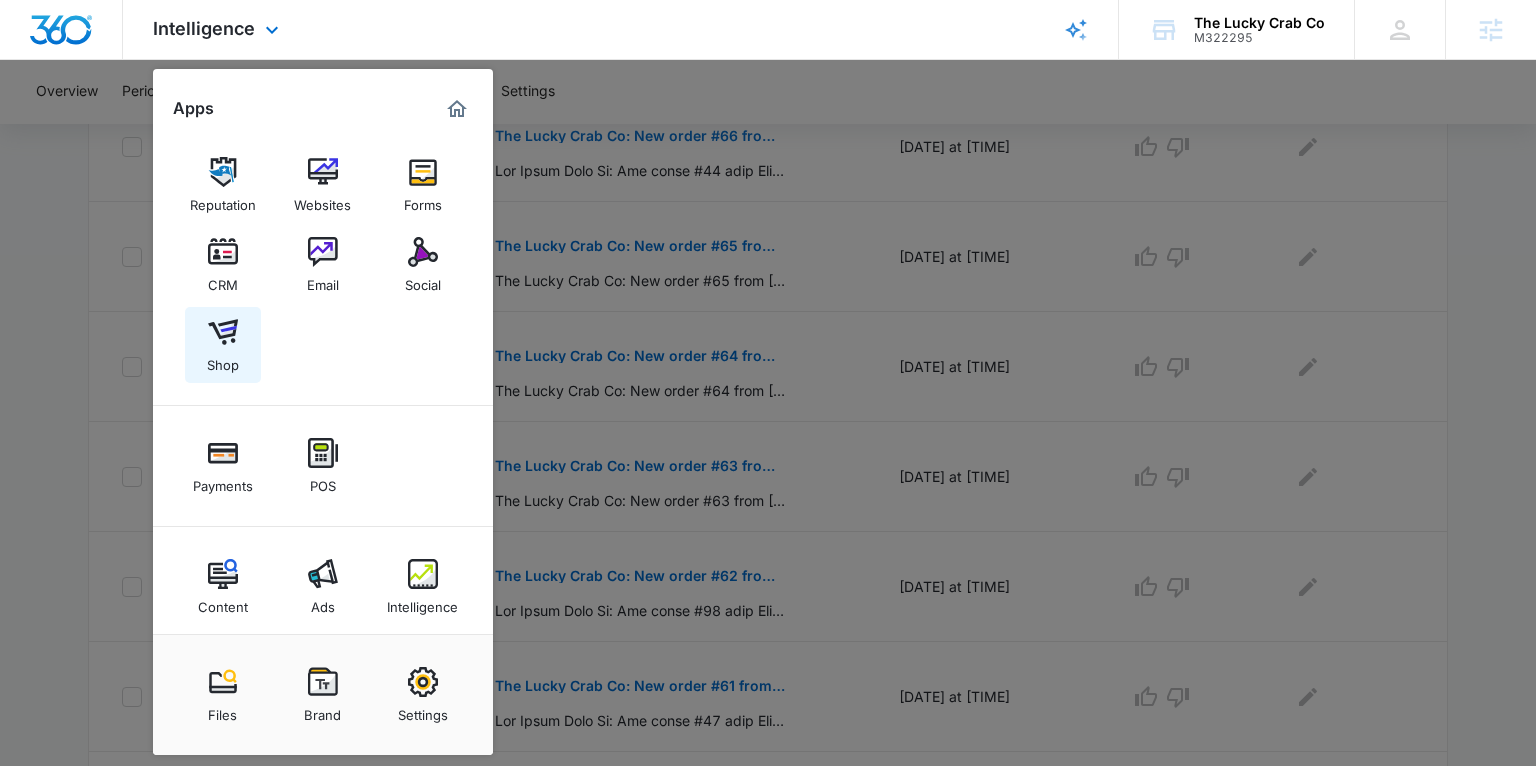 click at bounding box center (223, 332) 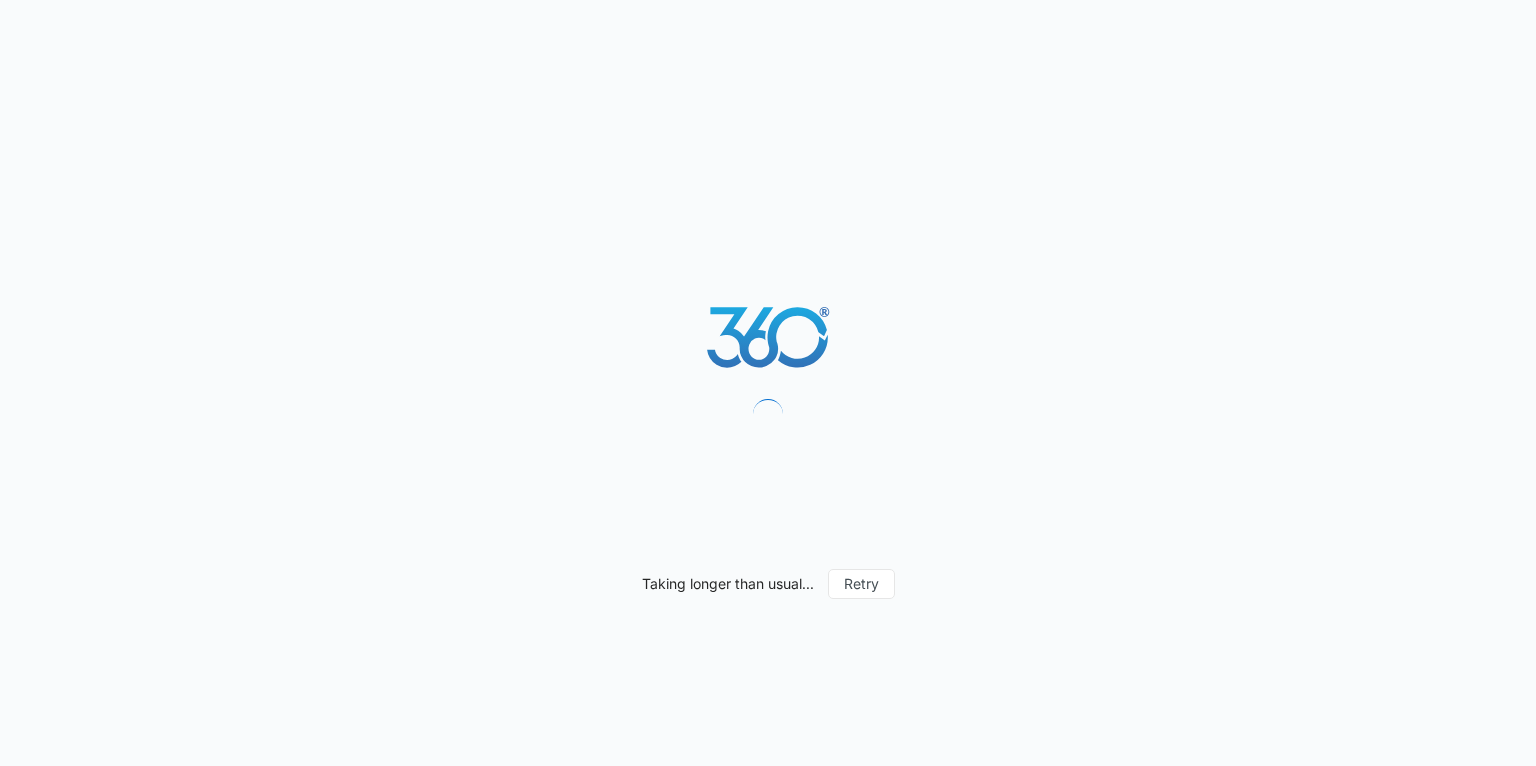 scroll, scrollTop: 0, scrollLeft: 0, axis: both 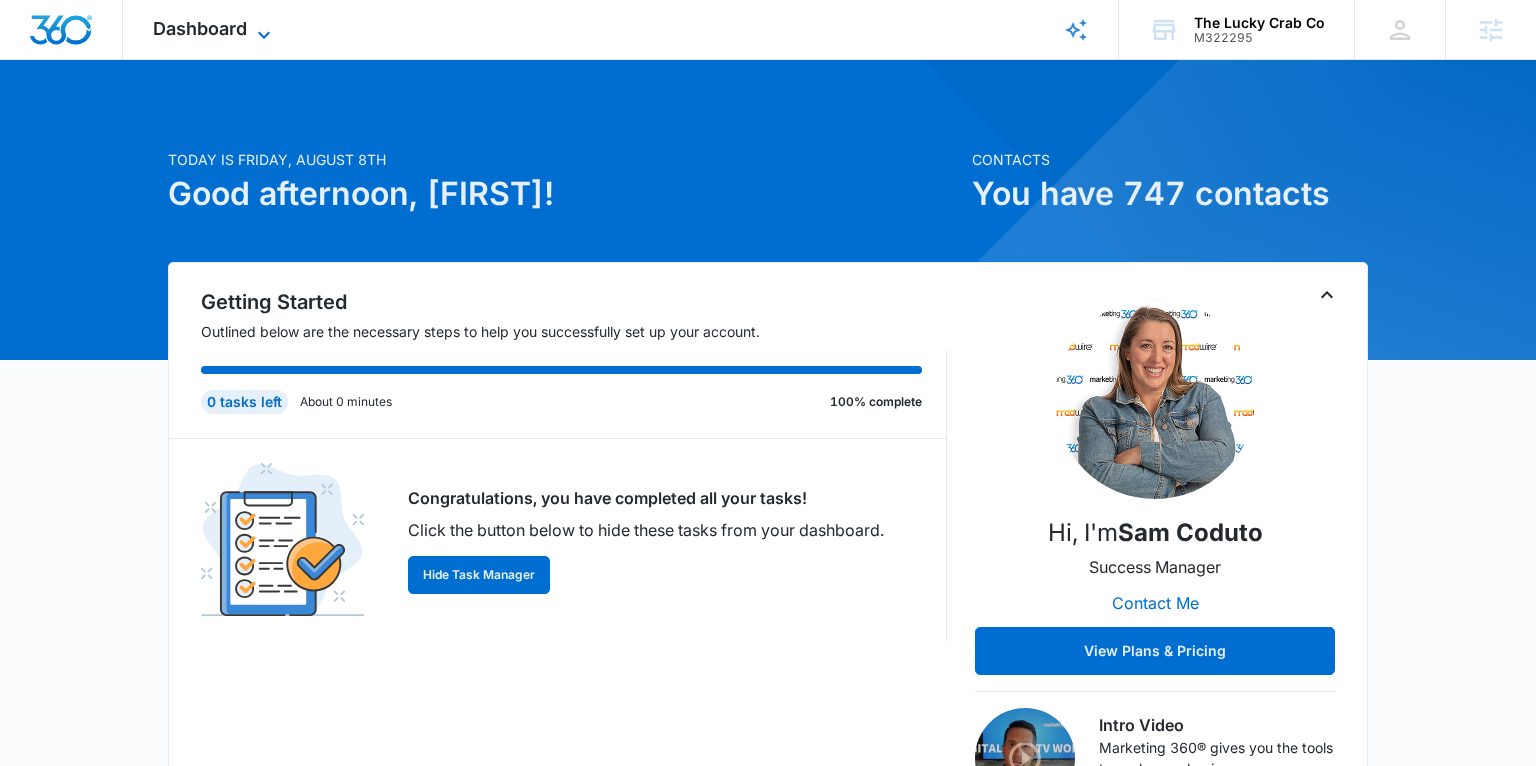 click on "Dashboard" at bounding box center [200, 28] 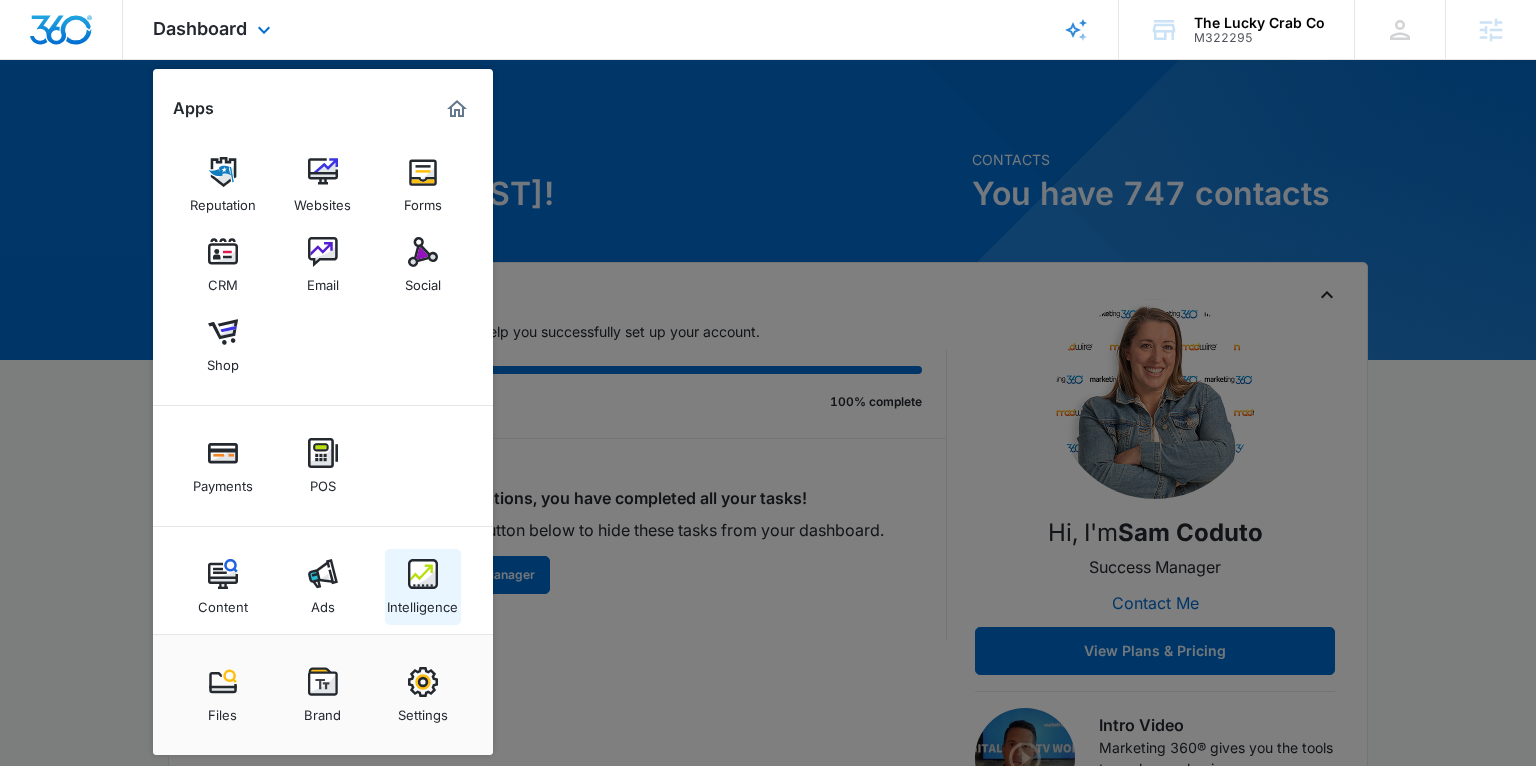 click at bounding box center [423, 574] 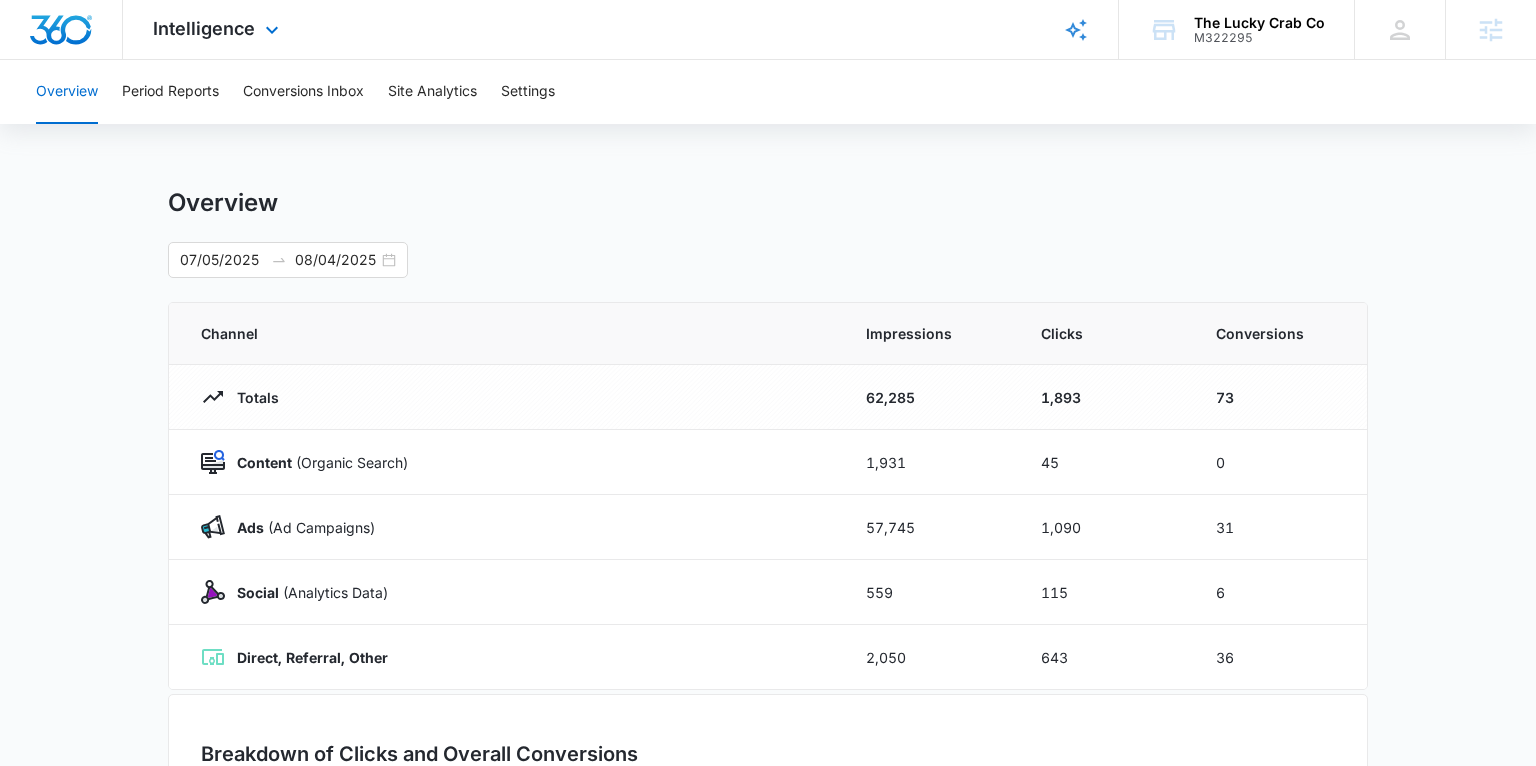 drag, startPoint x: 225, startPoint y: 34, endPoint x: 247, endPoint y: 88, distance: 58.30952 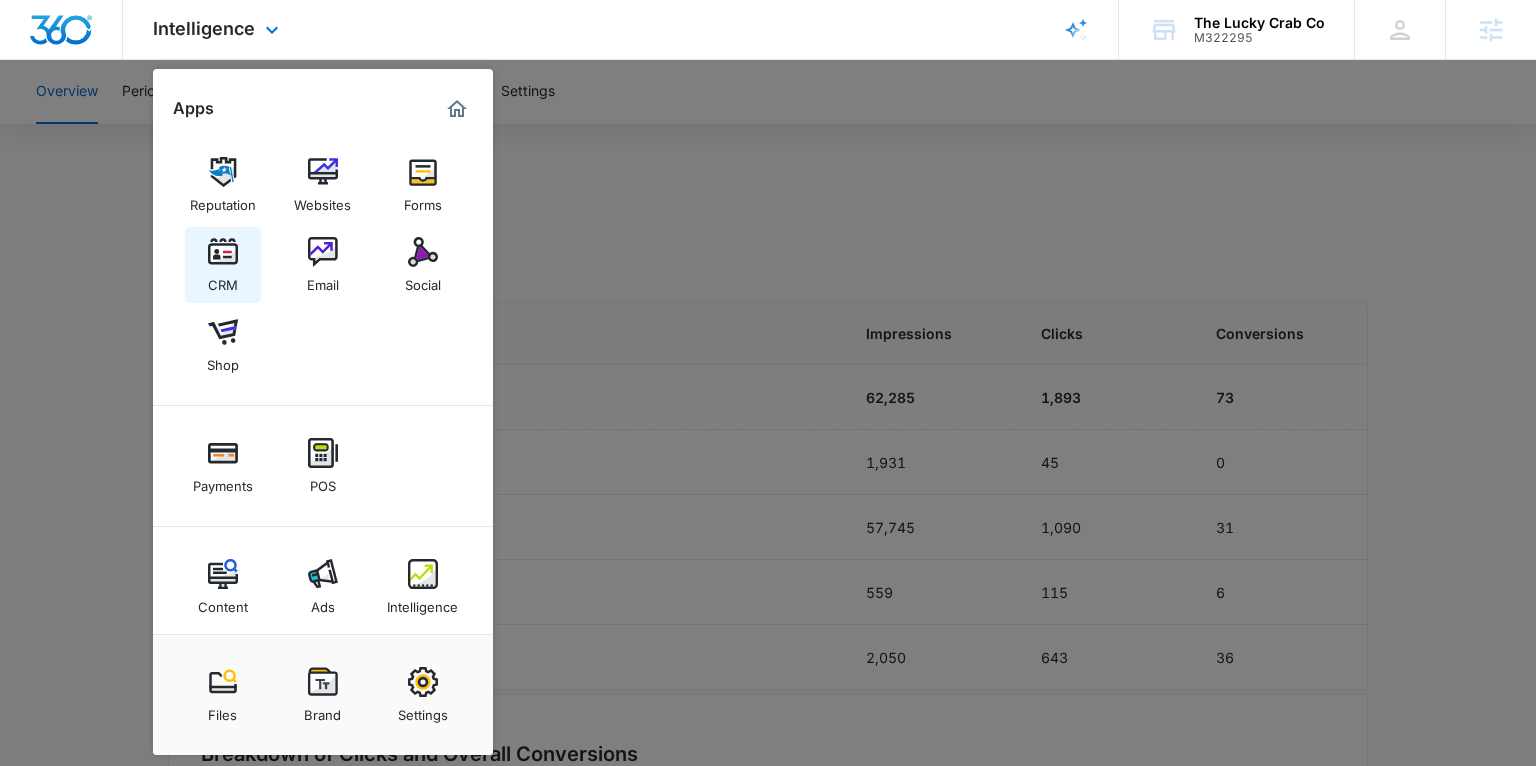 click on "CRM" at bounding box center [223, 280] 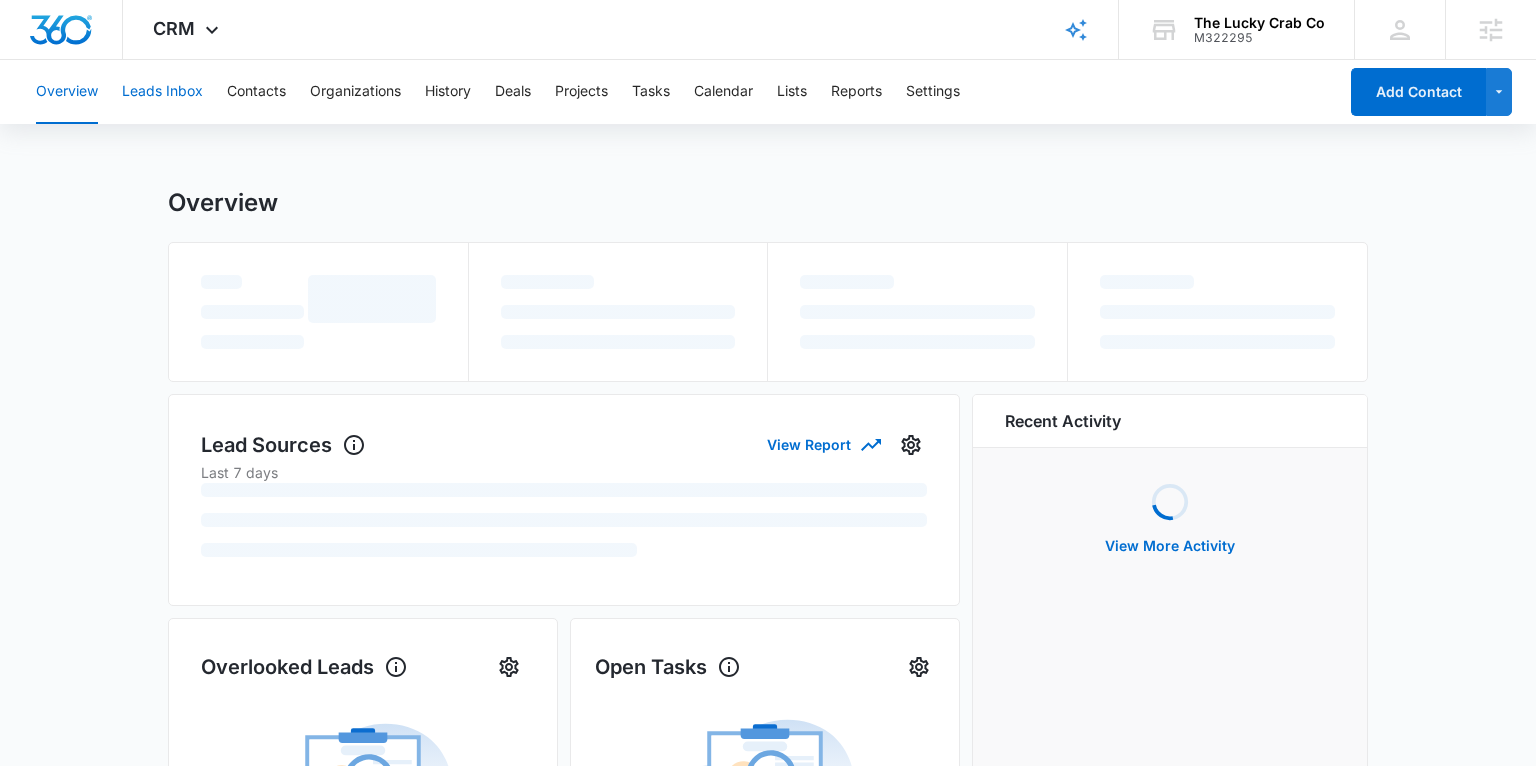 click on "Leads Inbox" at bounding box center [162, 92] 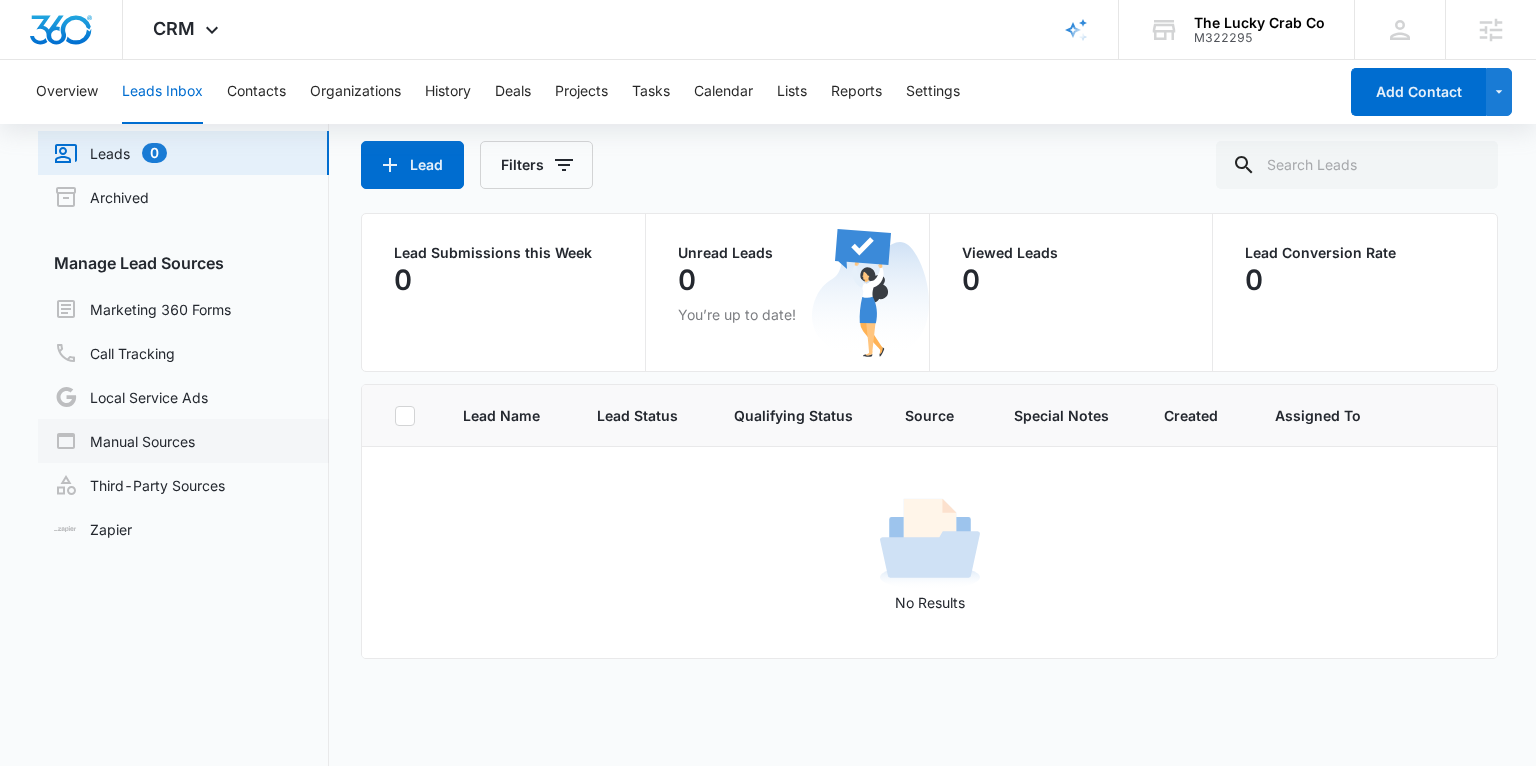 scroll, scrollTop: 76, scrollLeft: 0, axis: vertical 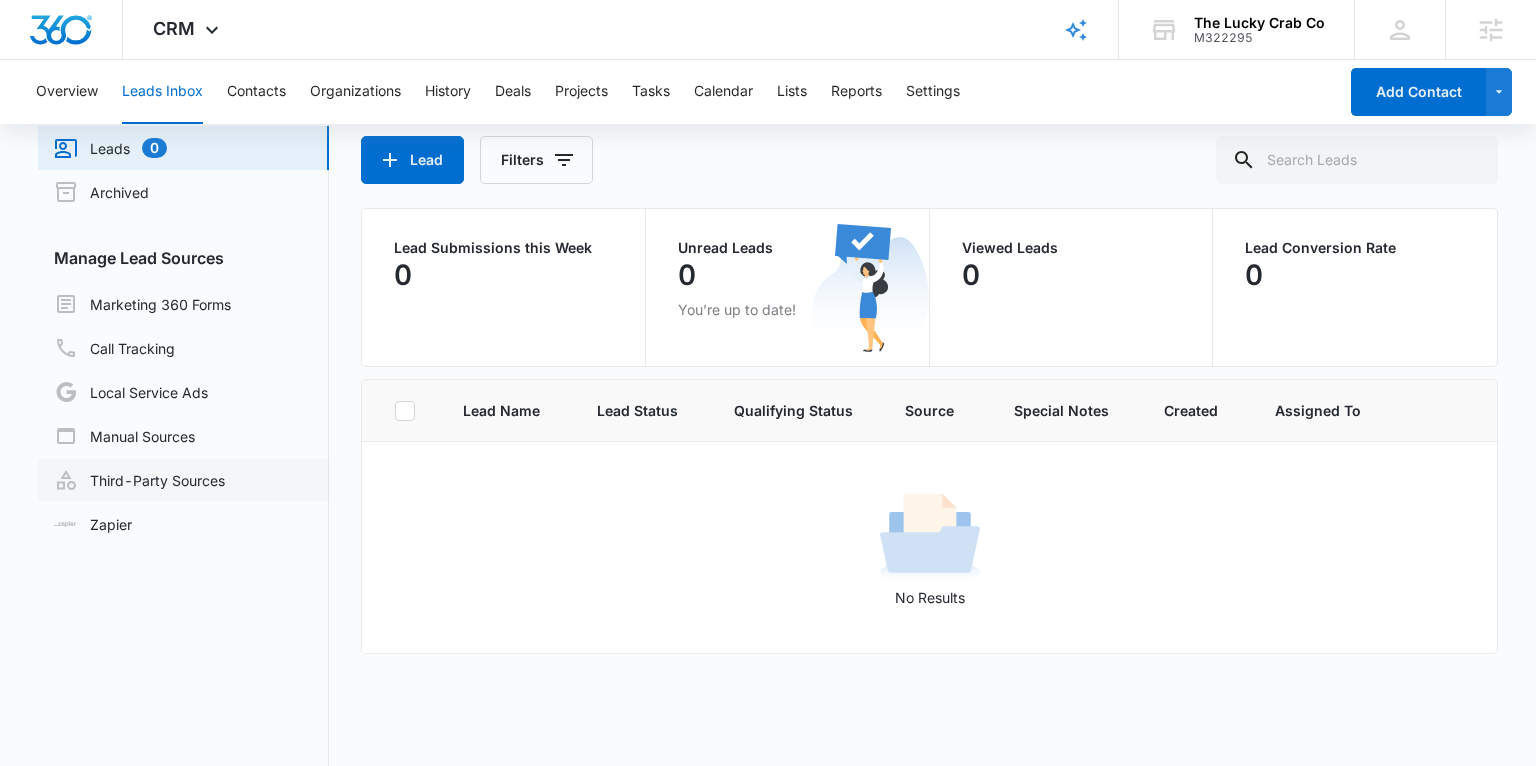 click on "Third-Party Sources" at bounding box center (139, 480) 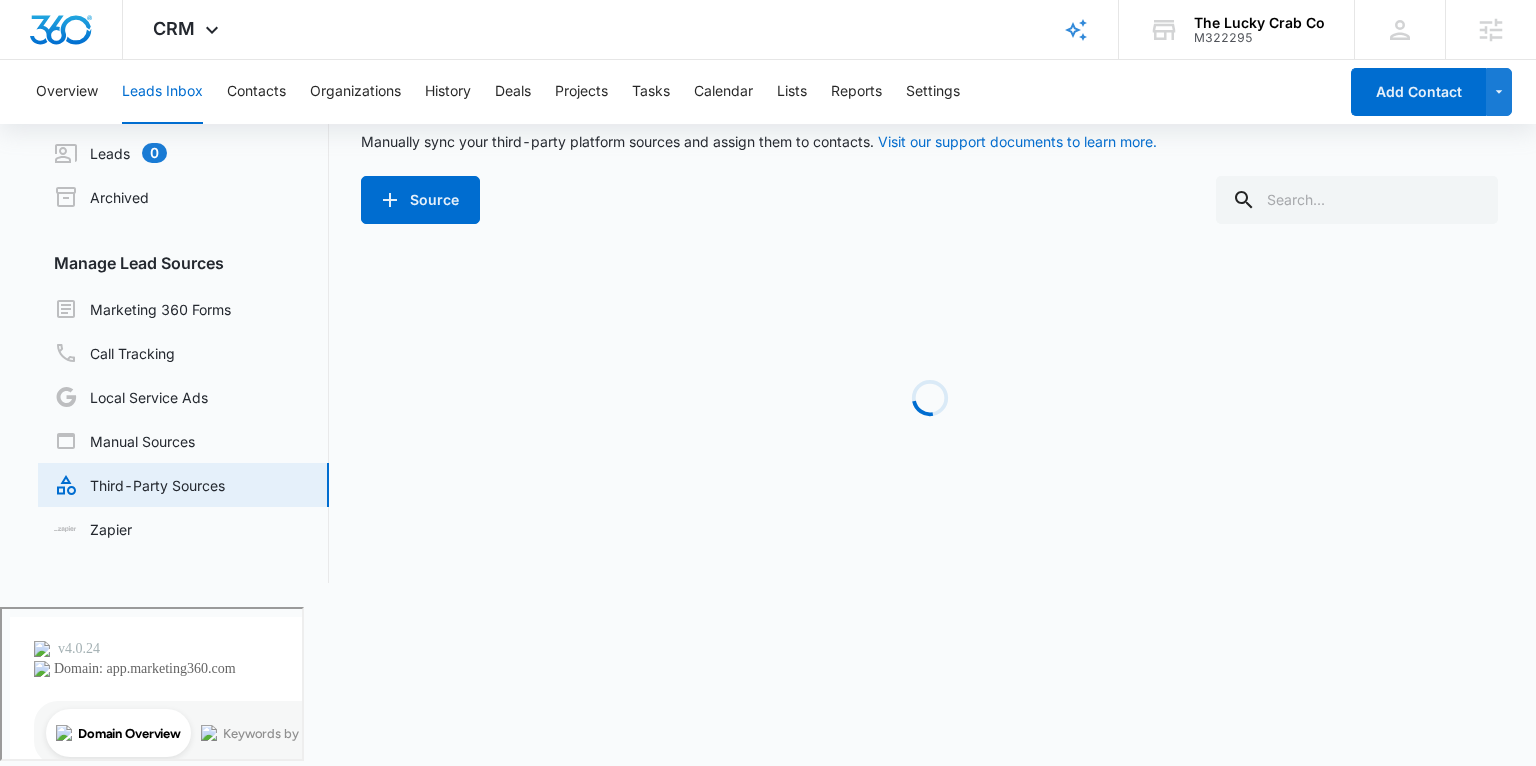 scroll, scrollTop: 0, scrollLeft: 0, axis: both 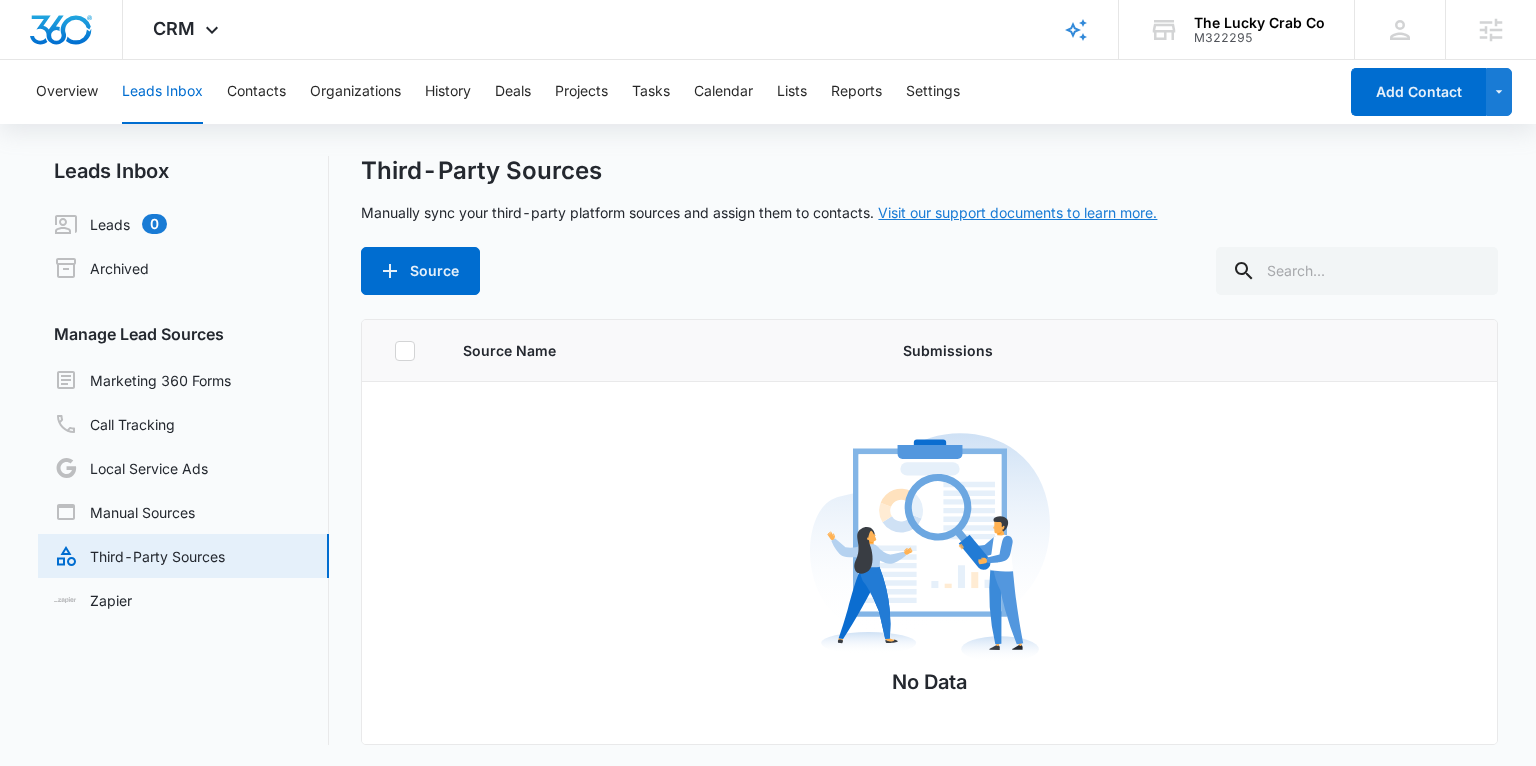 click on "Visit our support documents to learn more." at bounding box center (1017, 212) 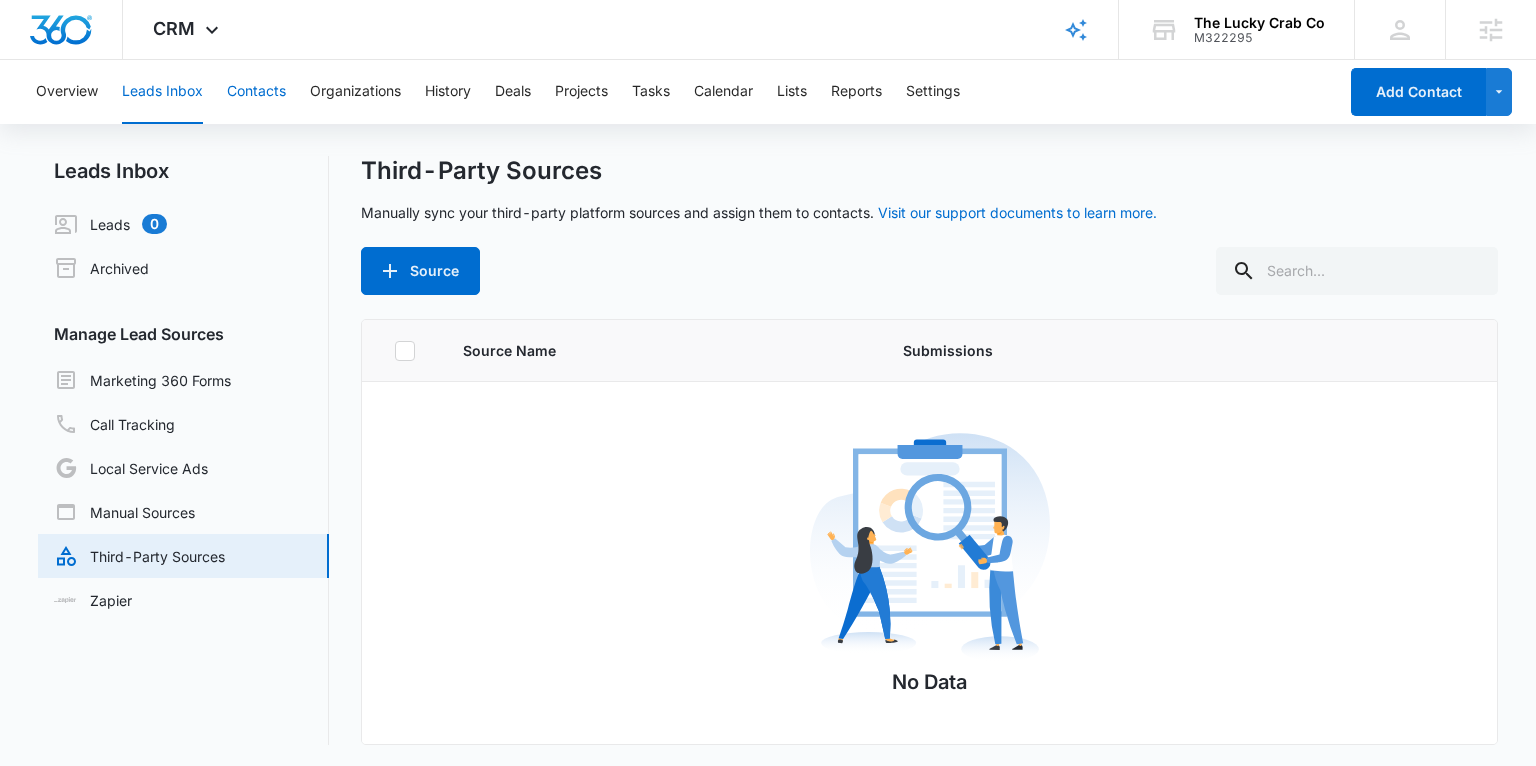 click on "Contacts" at bounding box center [256, 92] 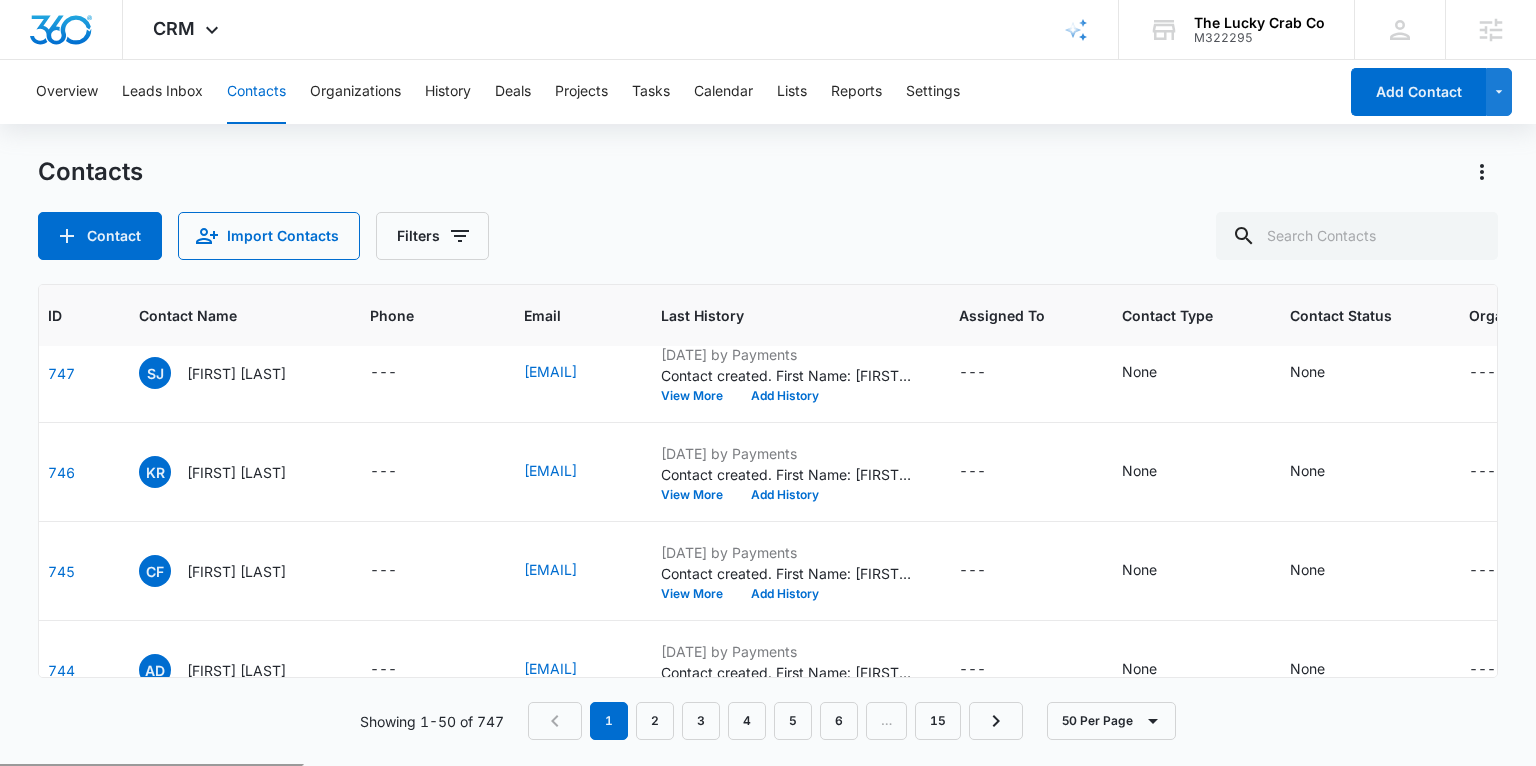 scroll, scrollTop: 119, scrollLeft: 92, axis: both 